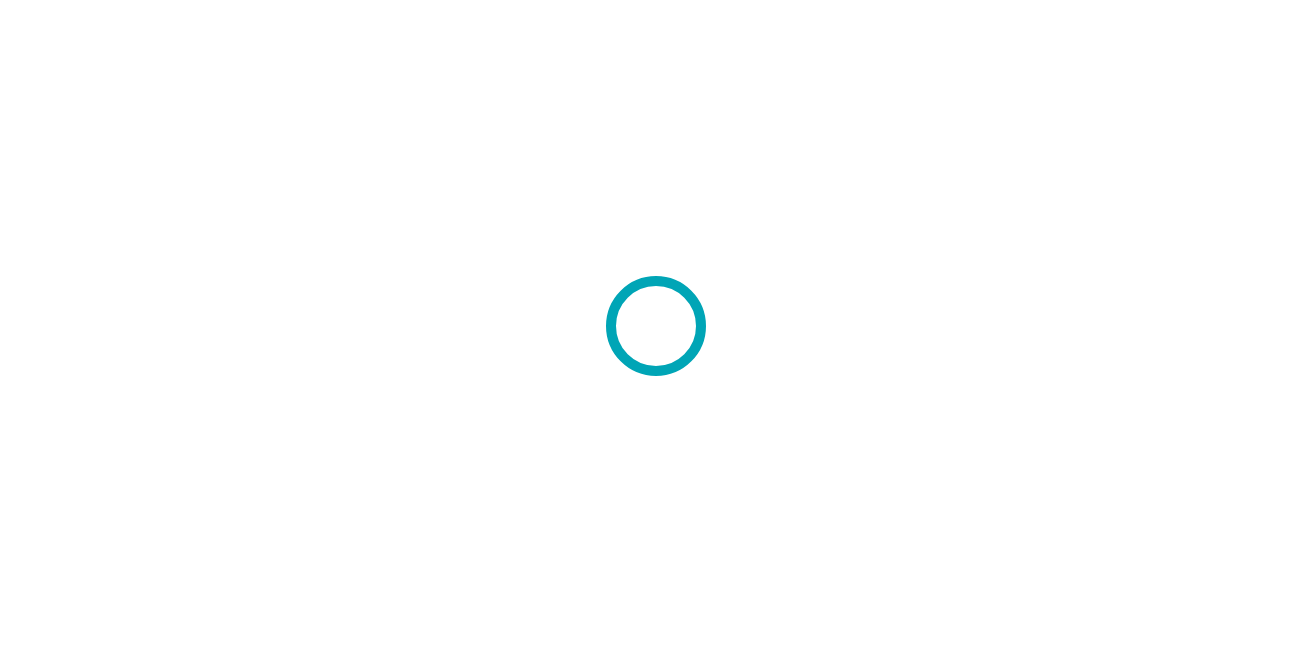 scroll, scrollTop: 0, scrollLeft: 0, axis: both 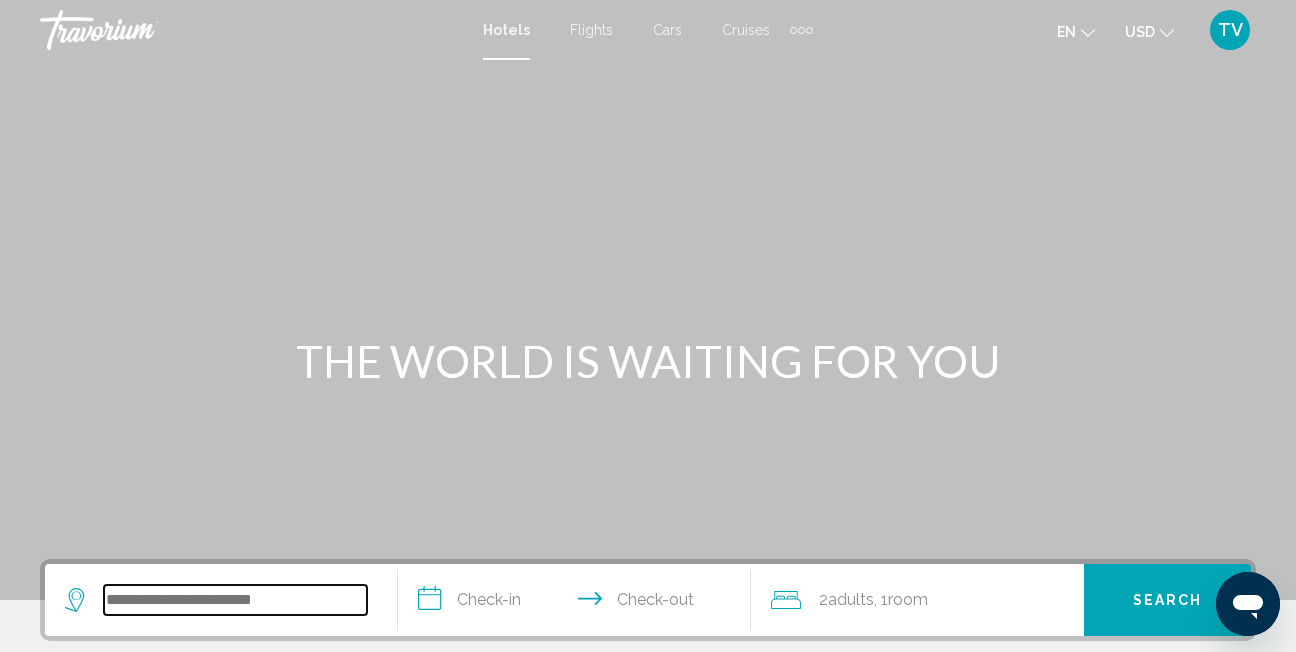 click at bounding box center (235, 600) 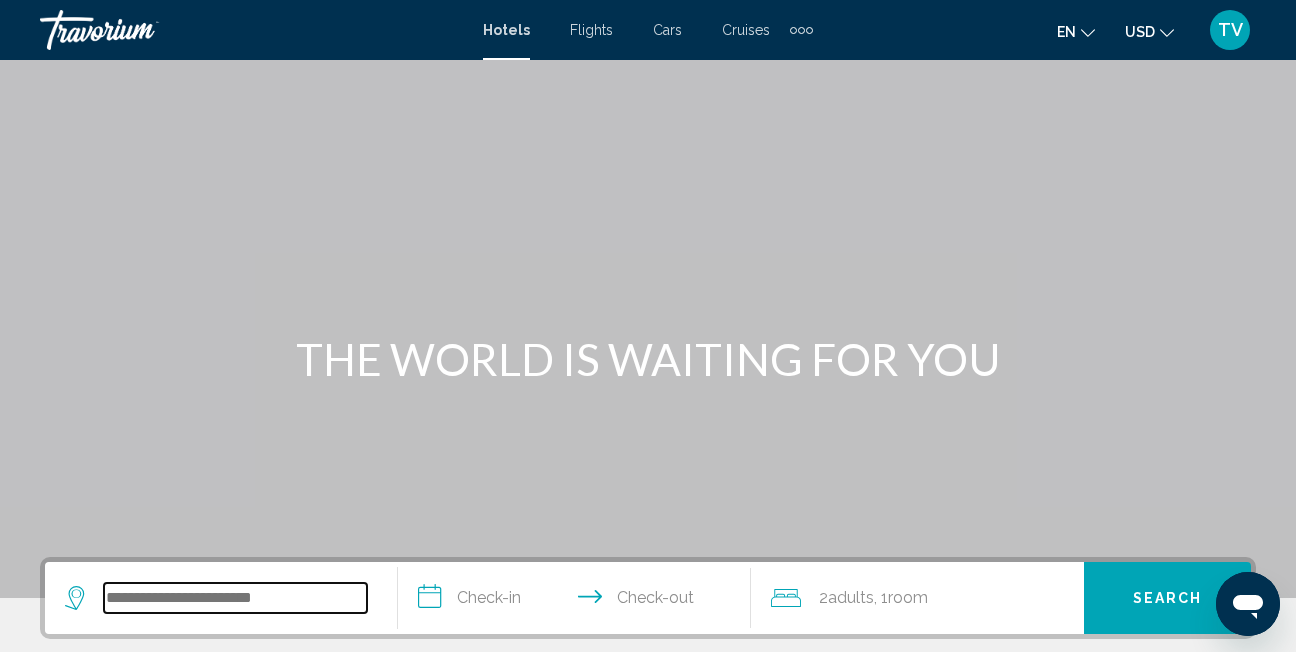 scroll, scrollTop: 494, scrollLeft: 0, axis: vertical 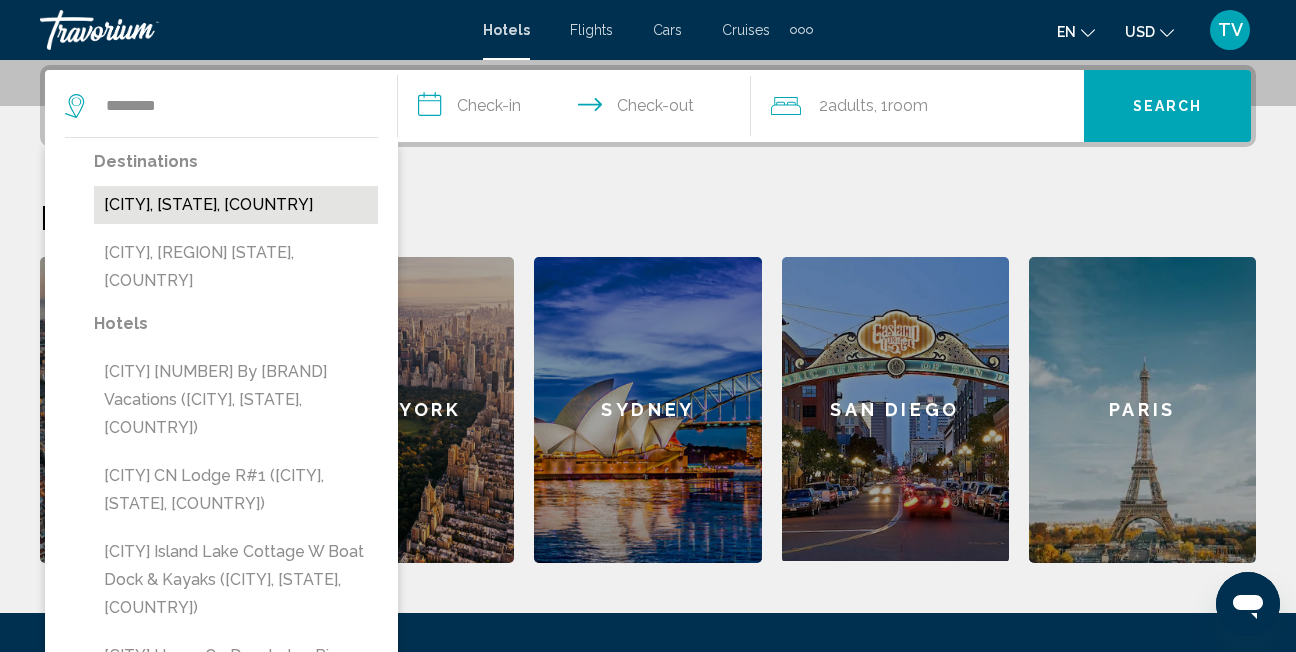 click on "[CITY], [STATE], [COUNTRY]" at bounding box center (236, 205) 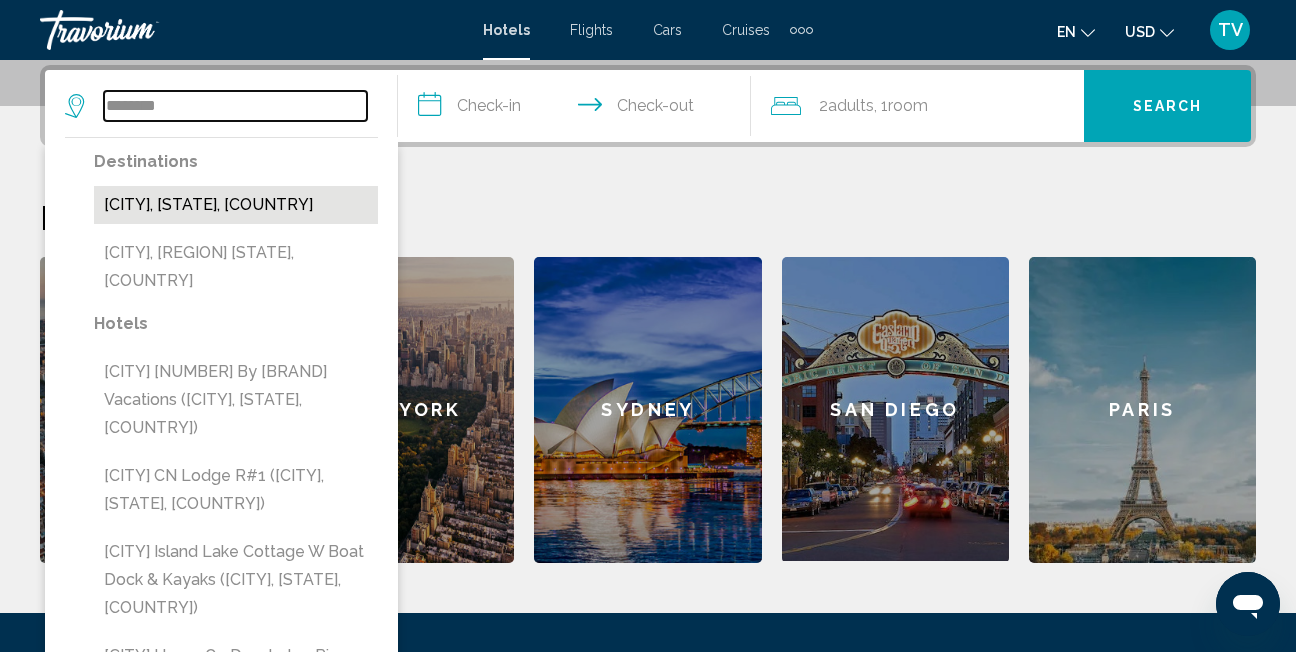 type on "**********" 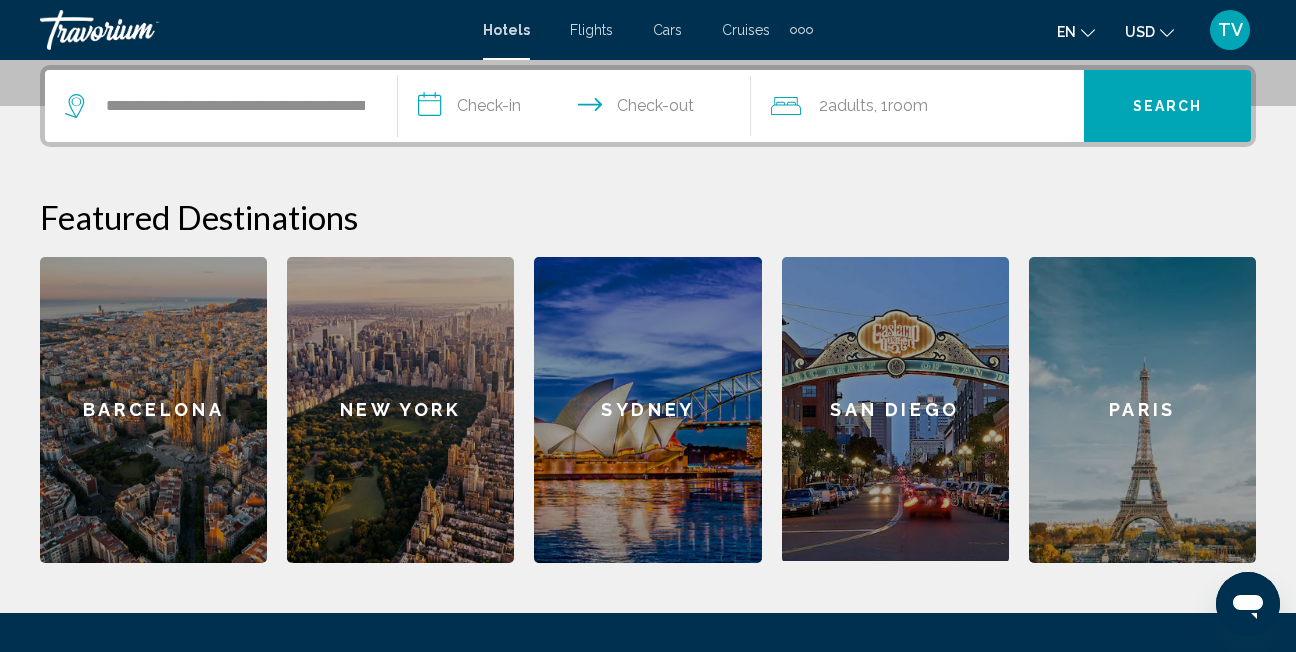 click on "**********" at bounding box center (578, 109) 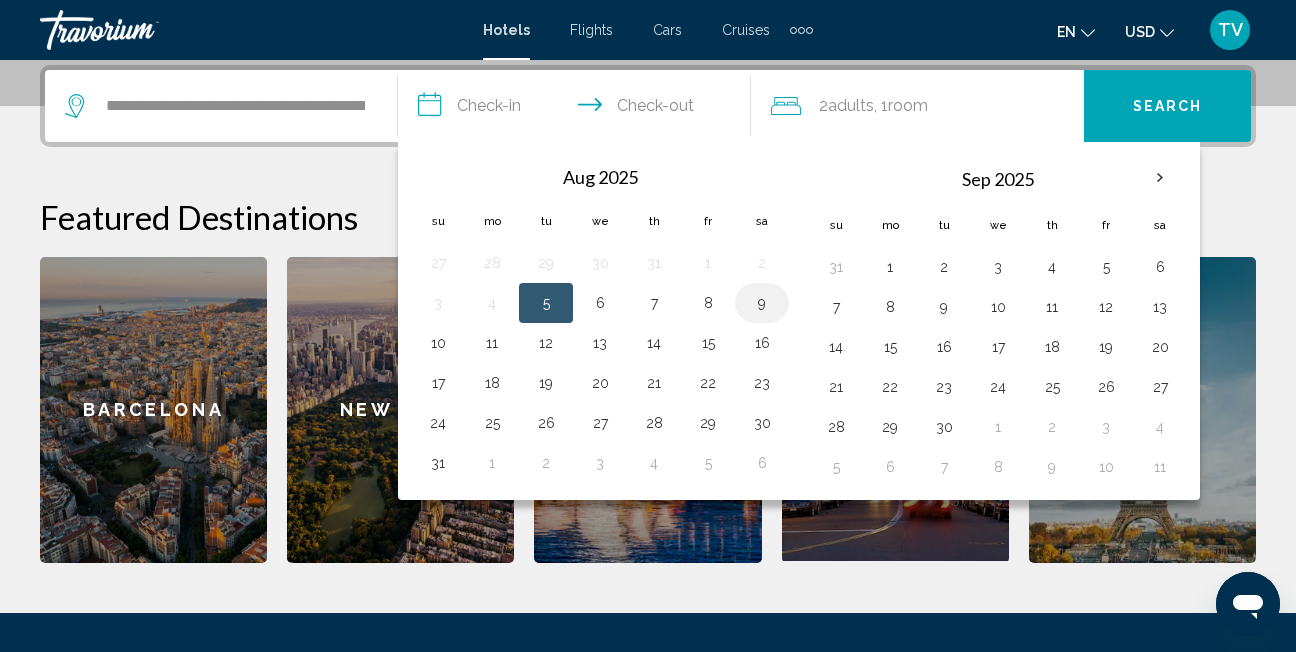 click on "9" at bounding box center (762, 303) 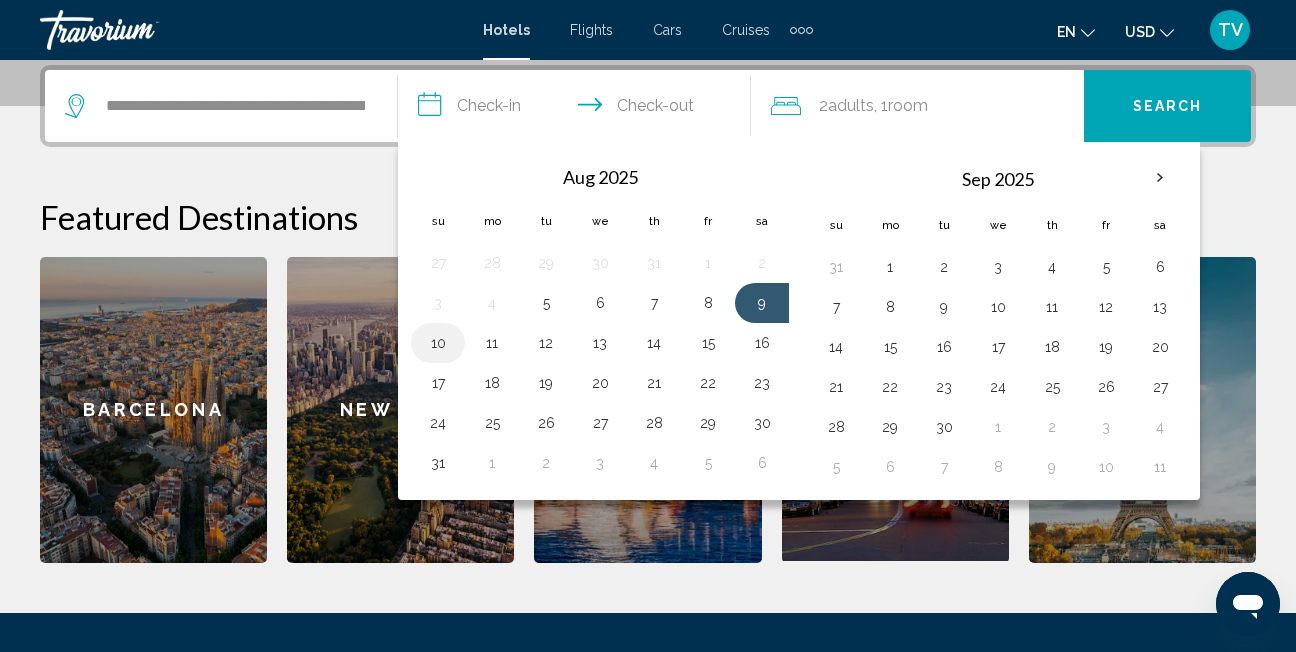 click on "10" at bounding box center [438, 343] 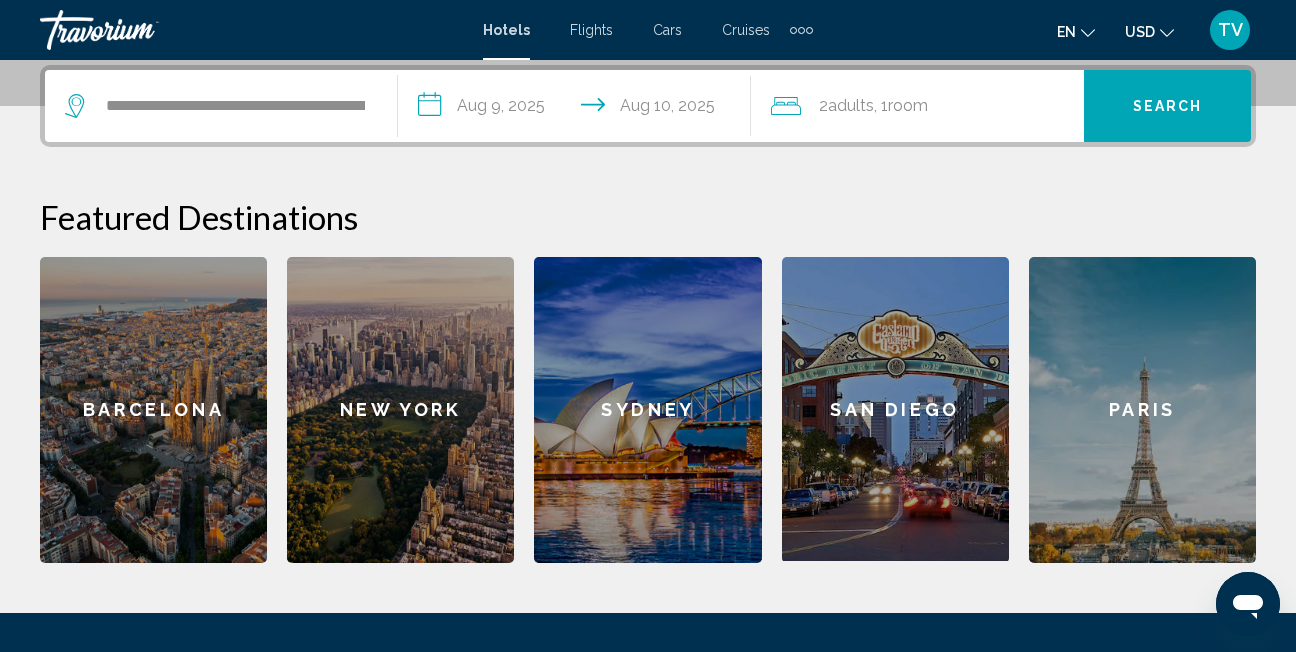 click on ", 1  Room rooms" 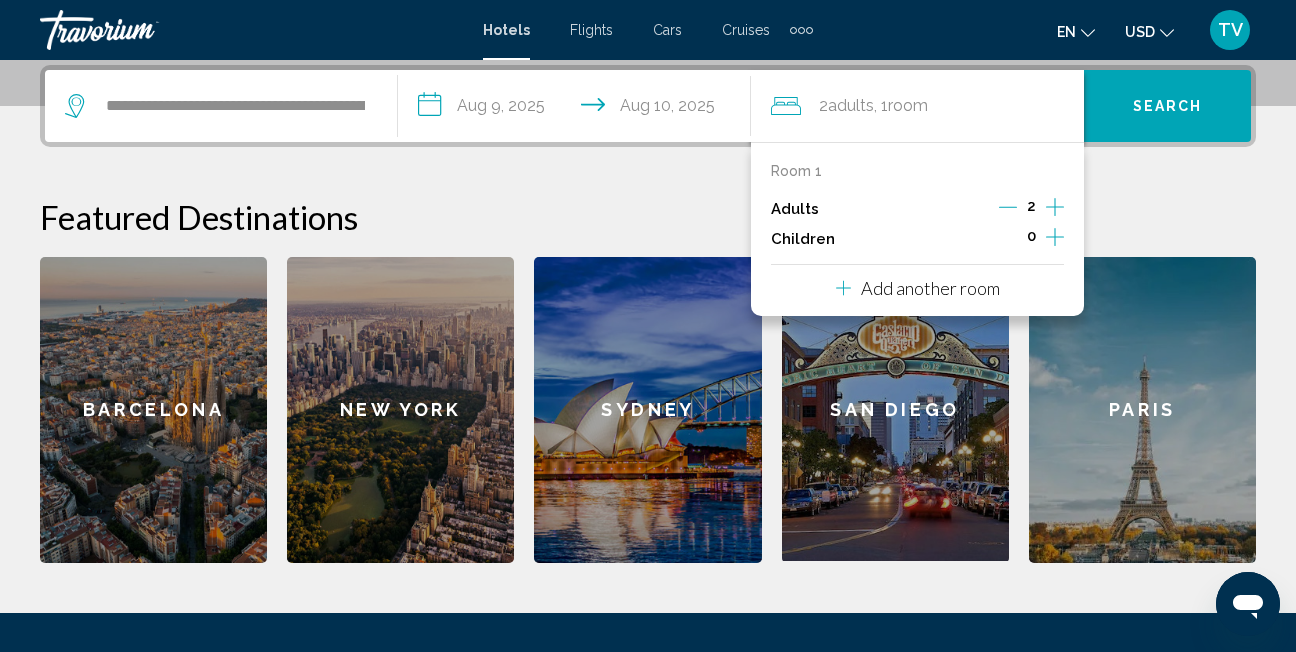 click 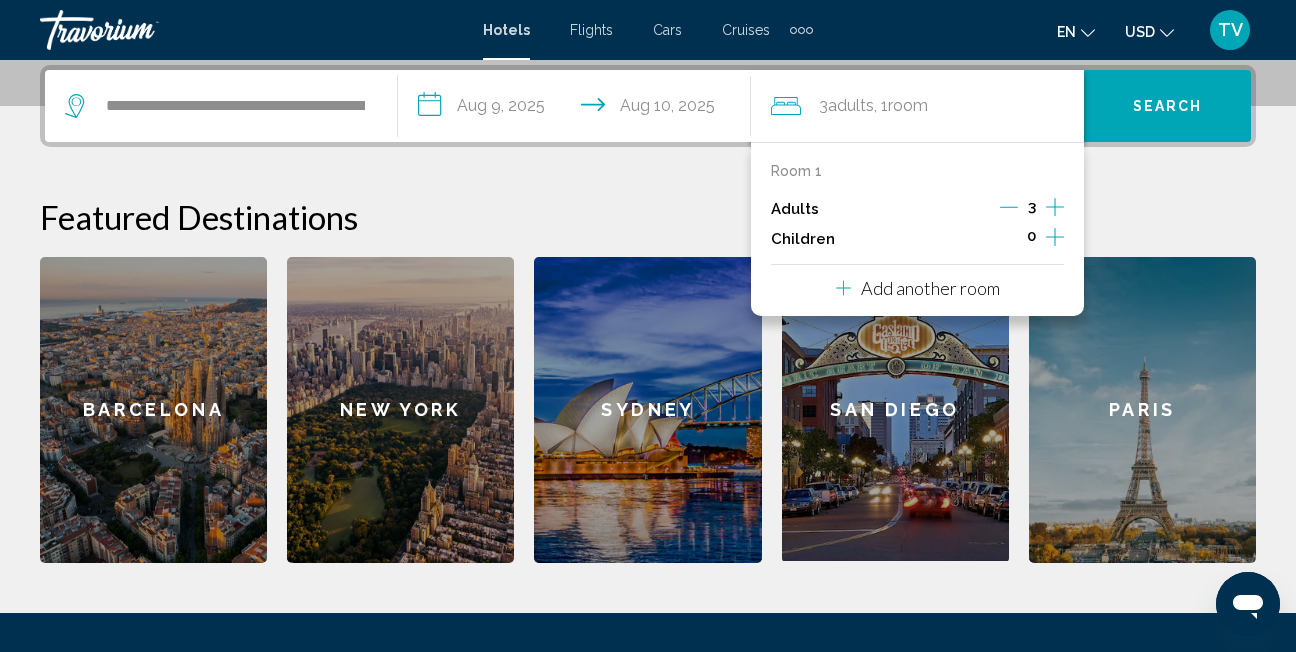 click 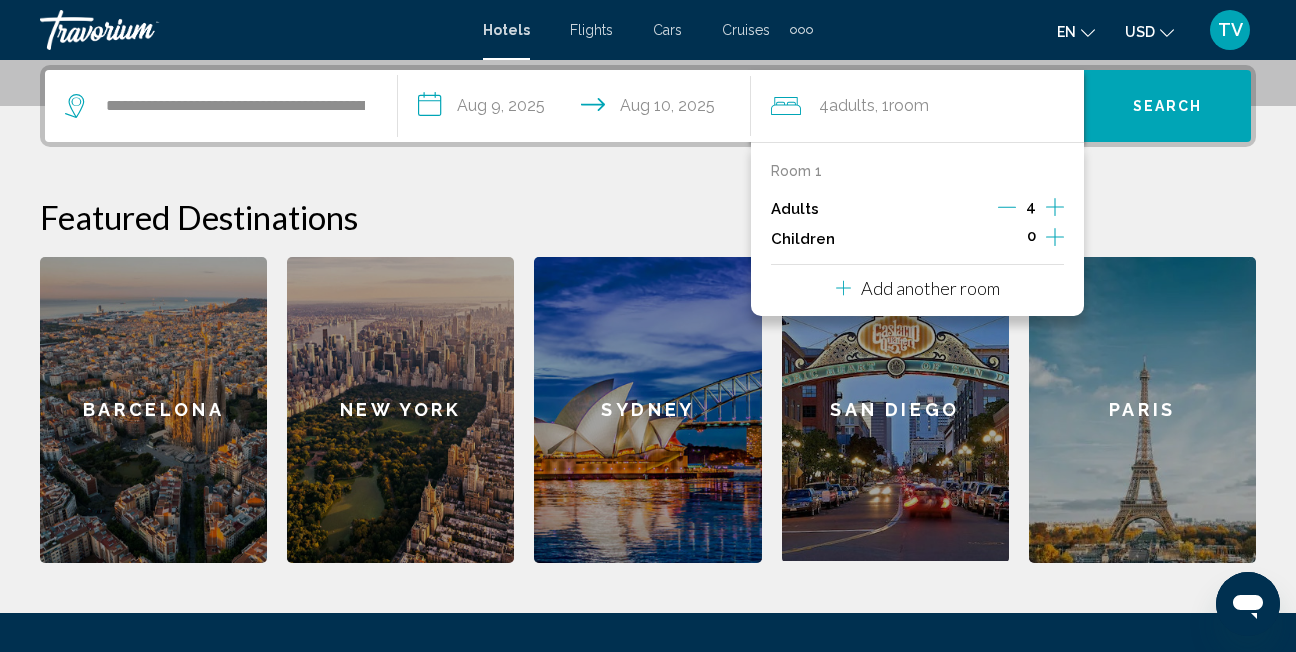 click on "Featured Destinations  Barcelona   New York   Sydney   San Diego   Paris
Barcelona   New York   Sydney   San Diego   Paris" at bounding box center (648, 380) 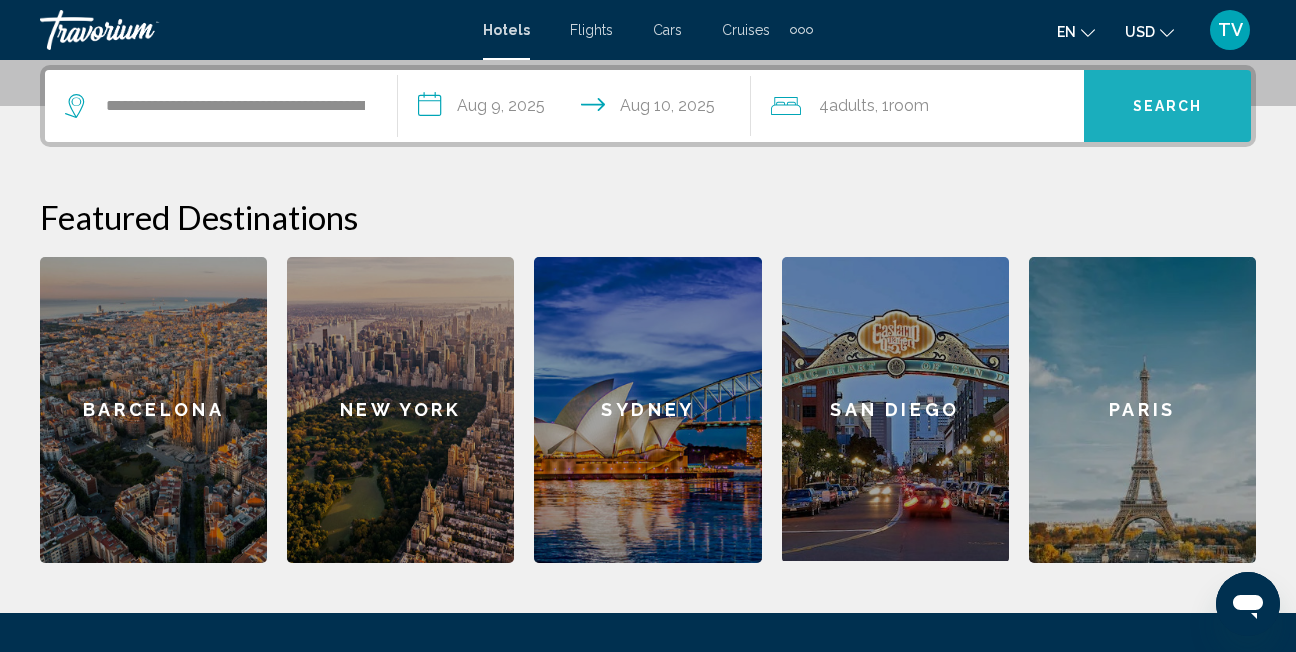 click on "Search" at bounding box center [1167, 106] 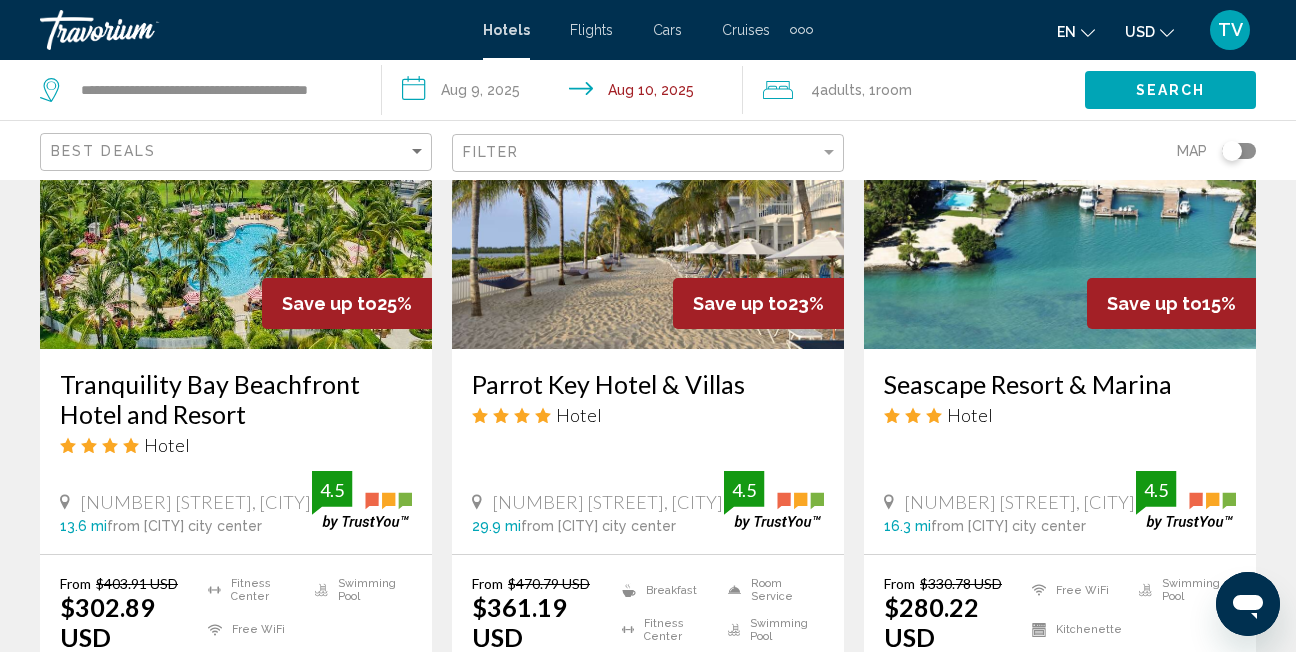 scroll, scrollTop: 892, scrollLeft: 0, axis: vertical 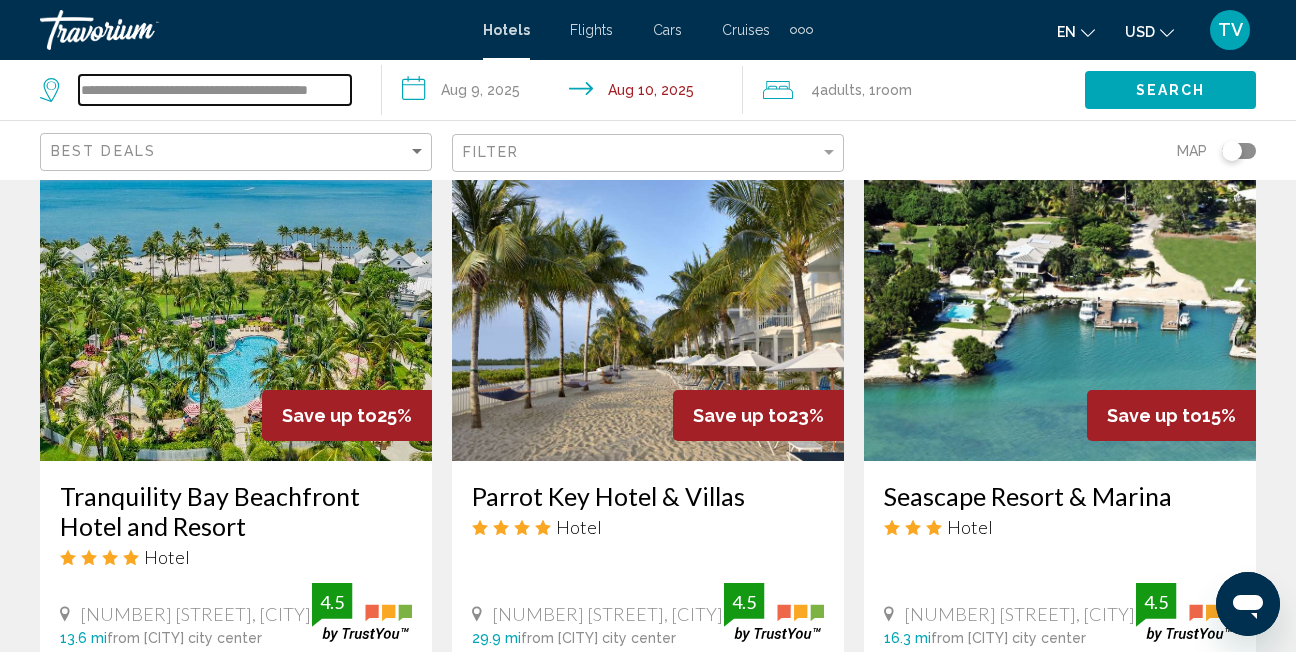 click on "**********" at bounding box center (215, 90) 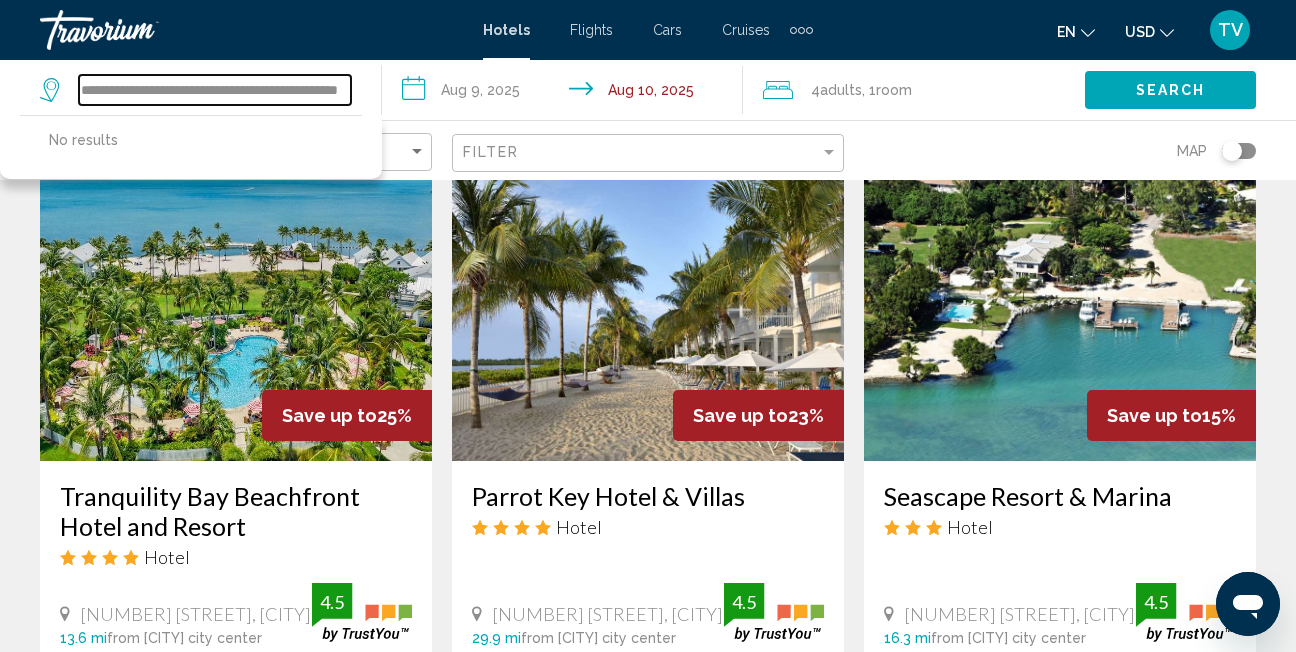 type on "**********" 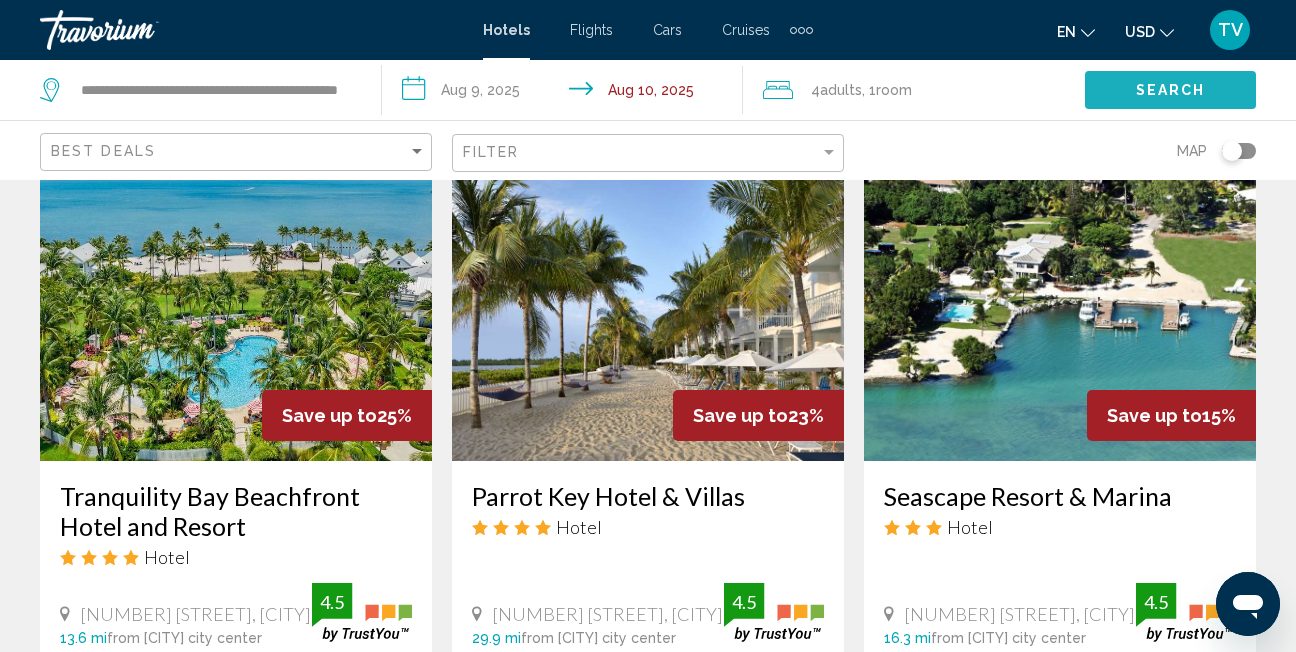 click on "Search" 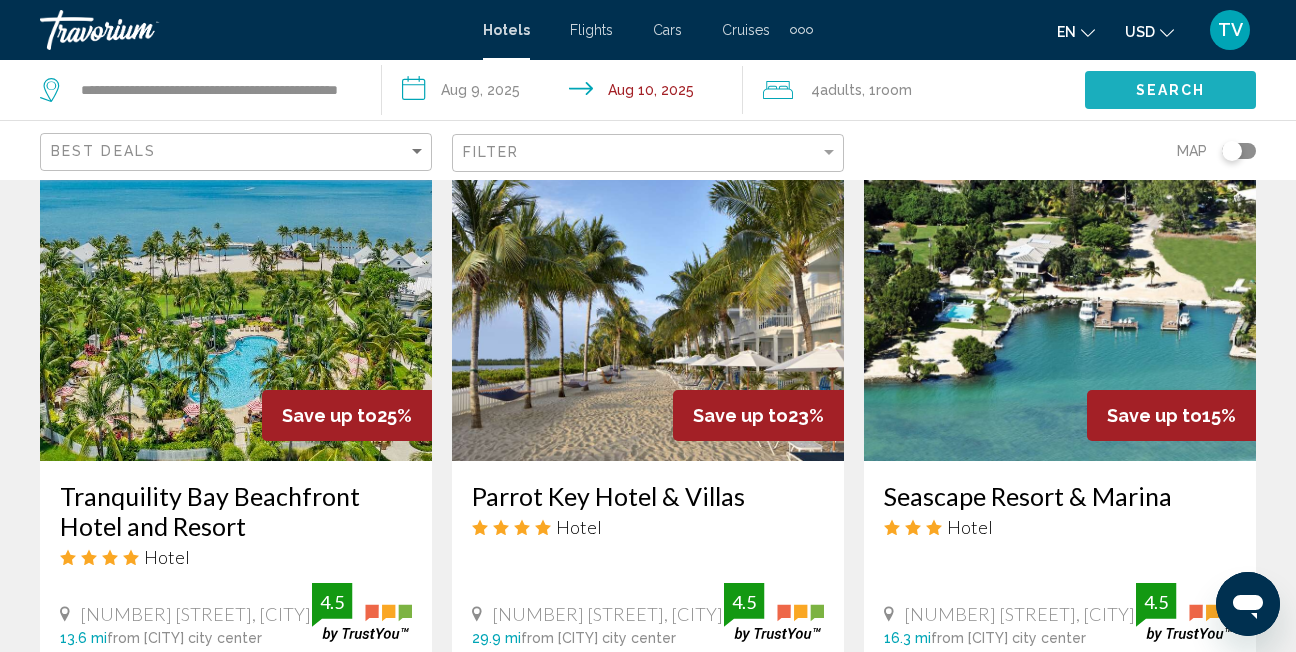 click on "Search" 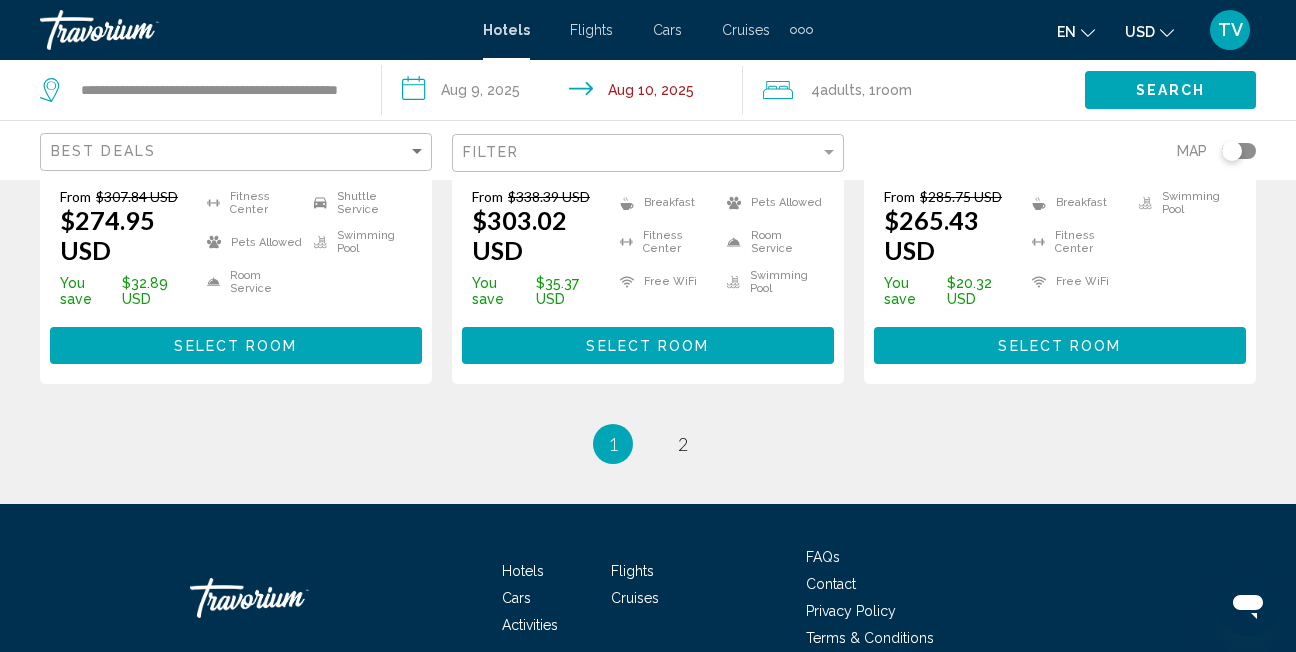 scroll, scrollTop: 2986, scrollLeft: 0, axis: vertical 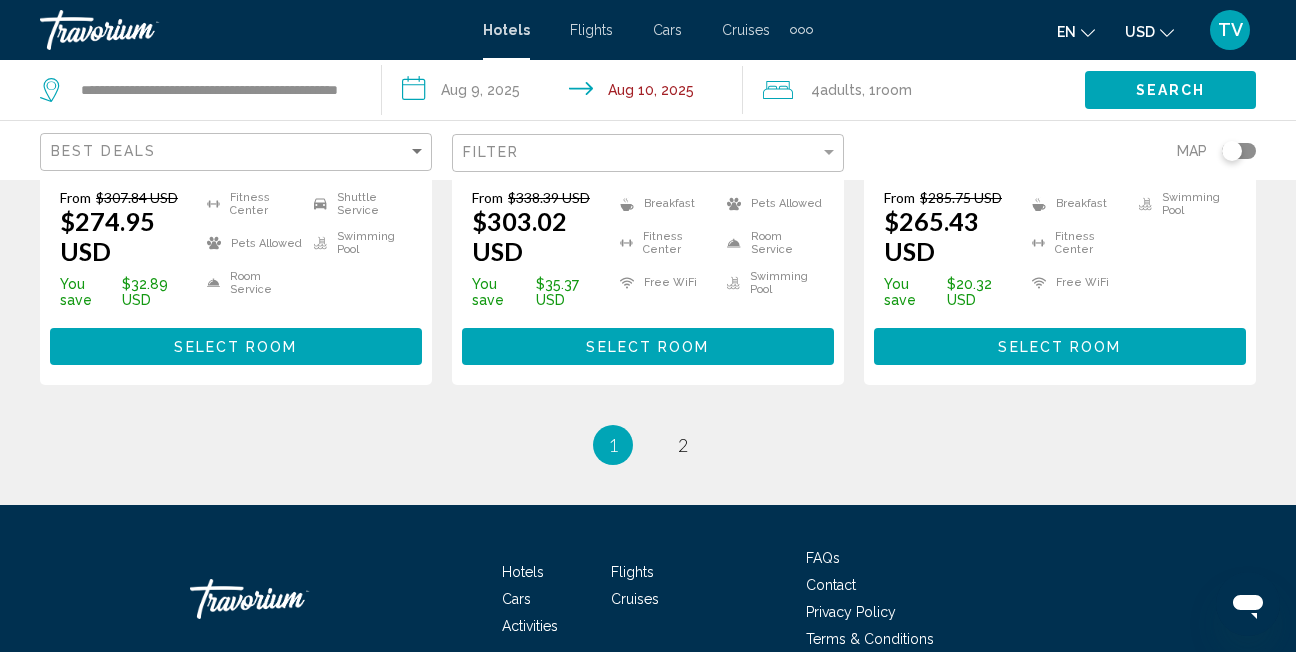 click on "Search" 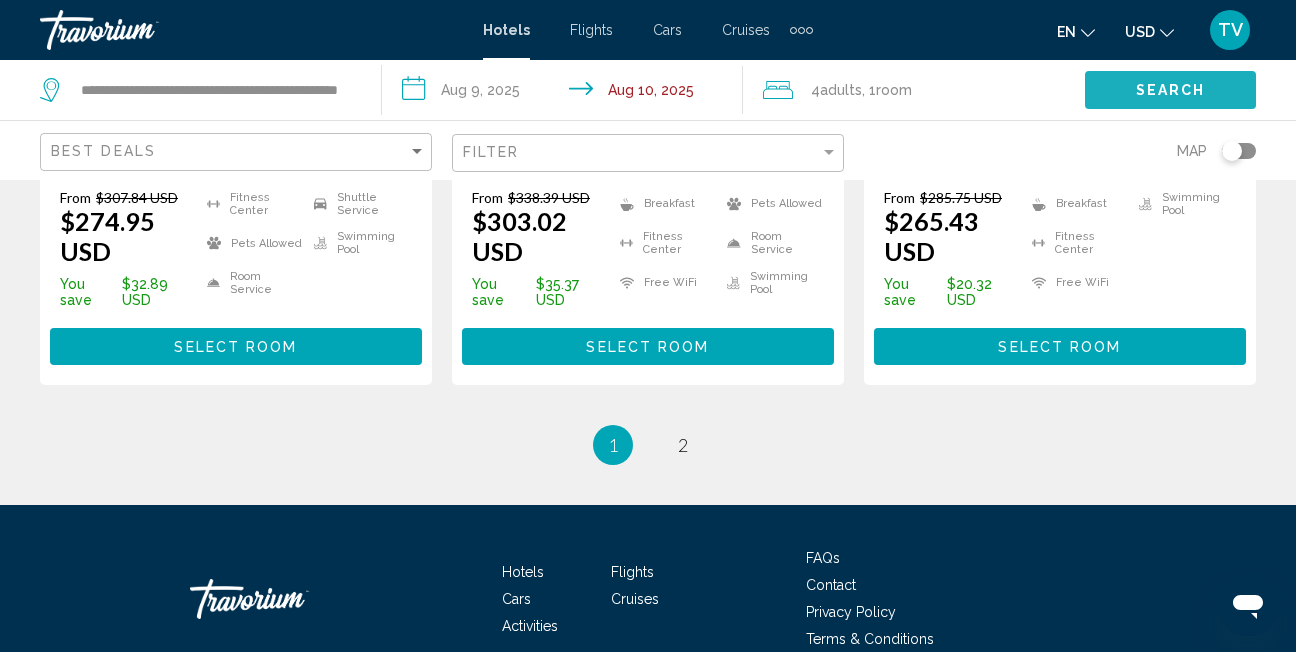 click on "Search" 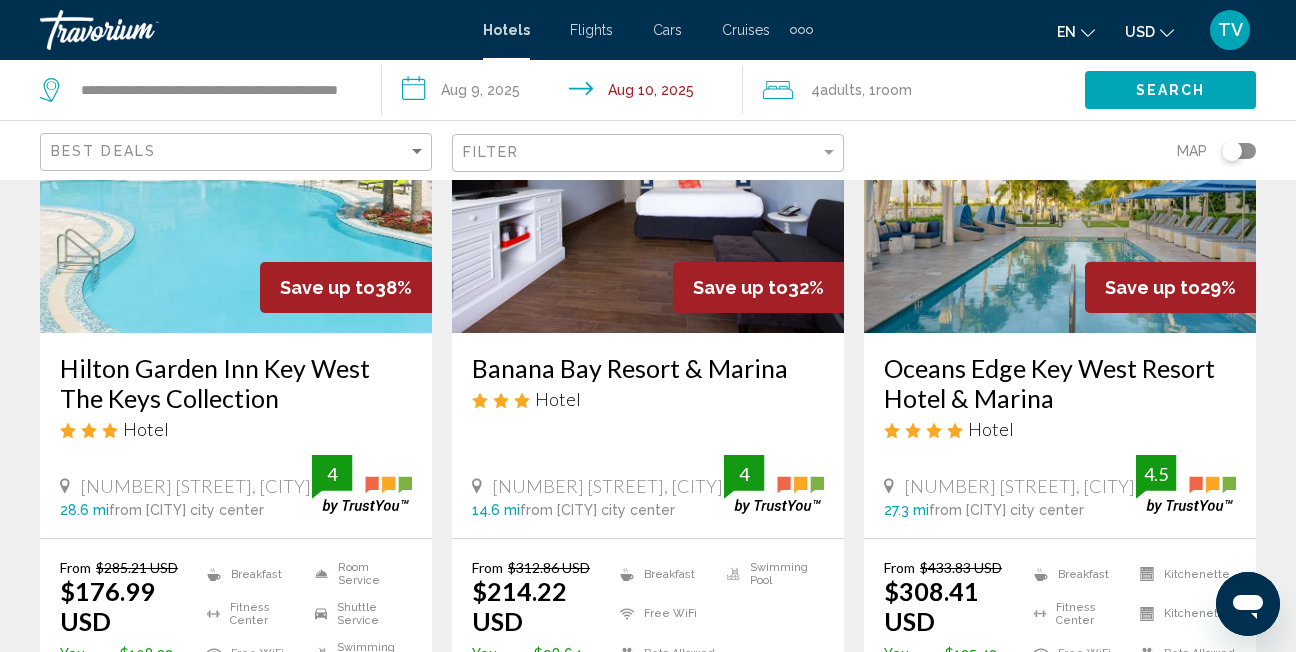 scroll, scrollTop: 0, scrollLeft: 0, axis: both 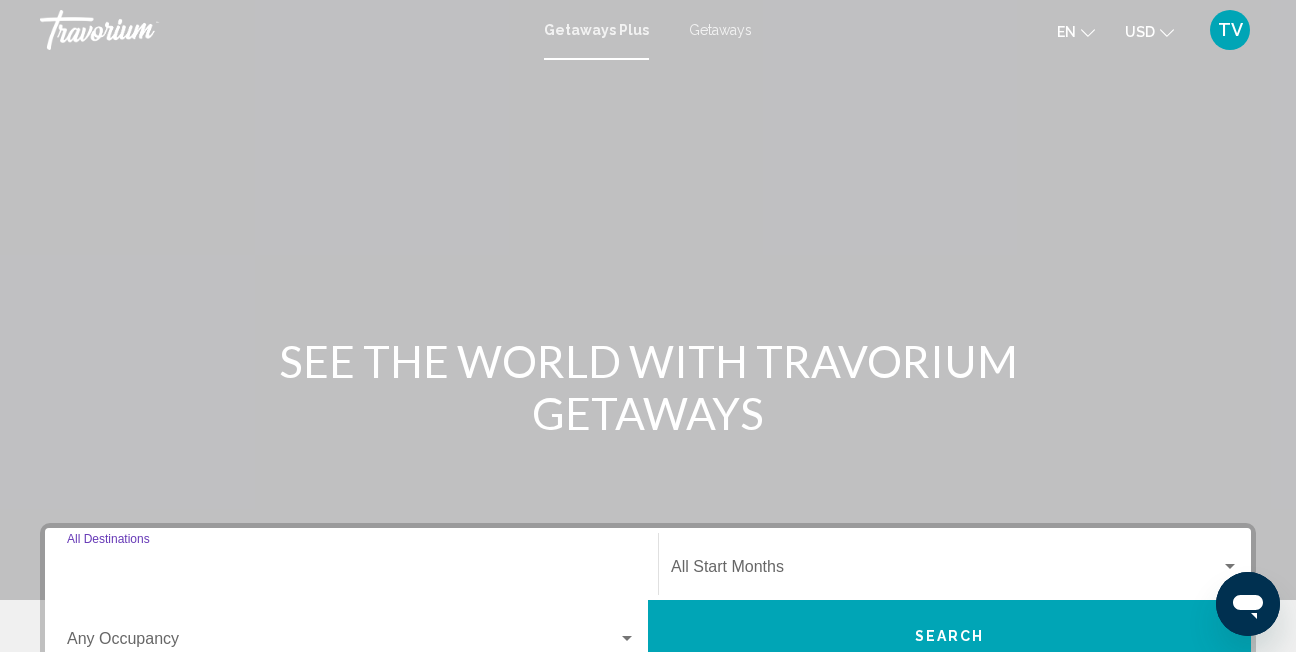 click on "Destination All Destinations" at bounding box center (351, 571) 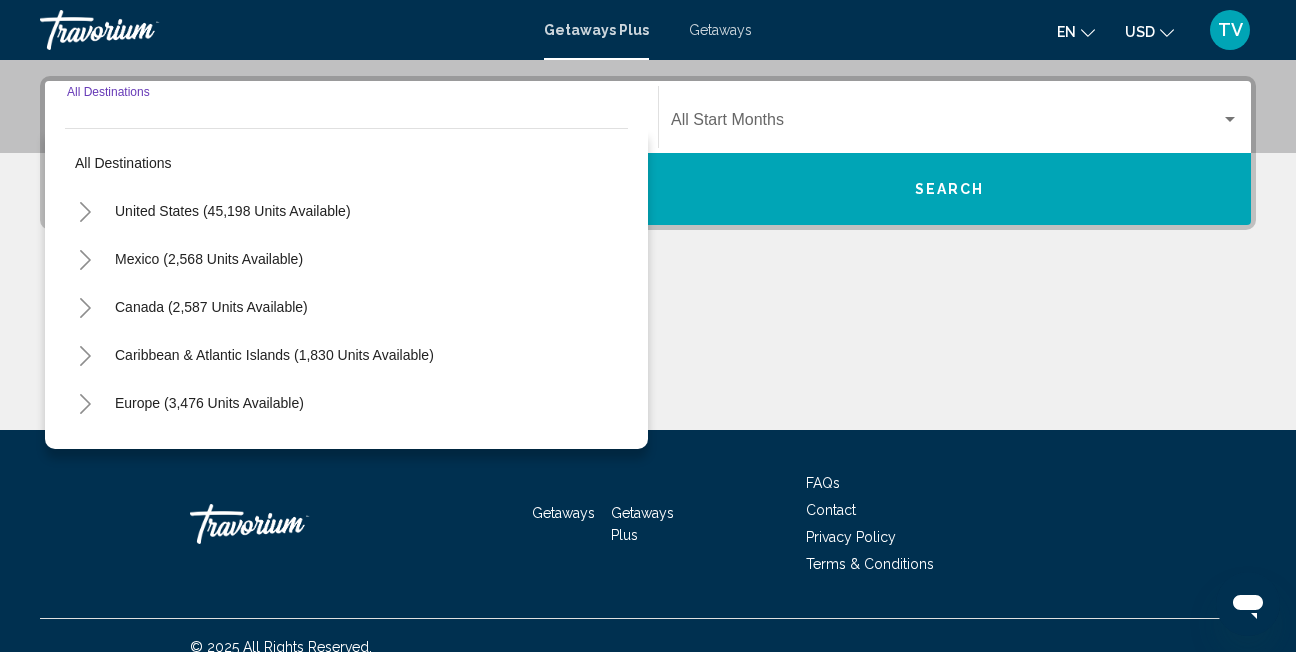 scroll, scrollTop: 458, scrollLeft: 0, axis: vertical 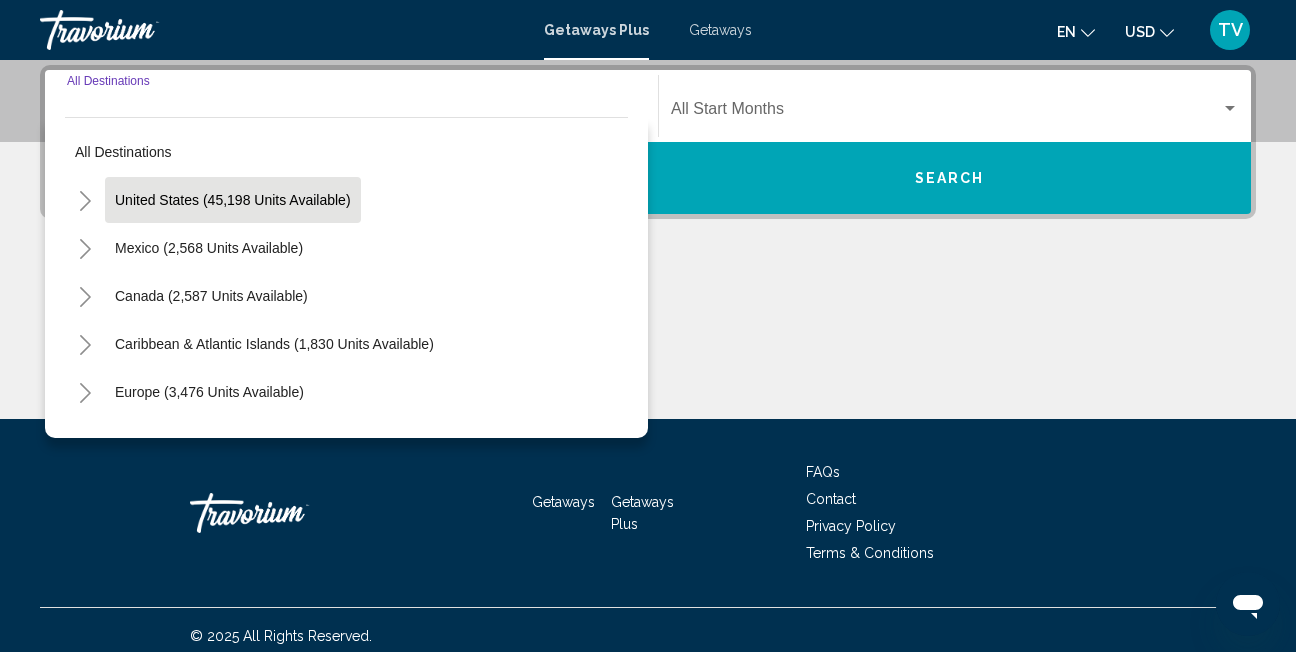 click on "United States (45,198 units available)" at bounding box center [209, 248] 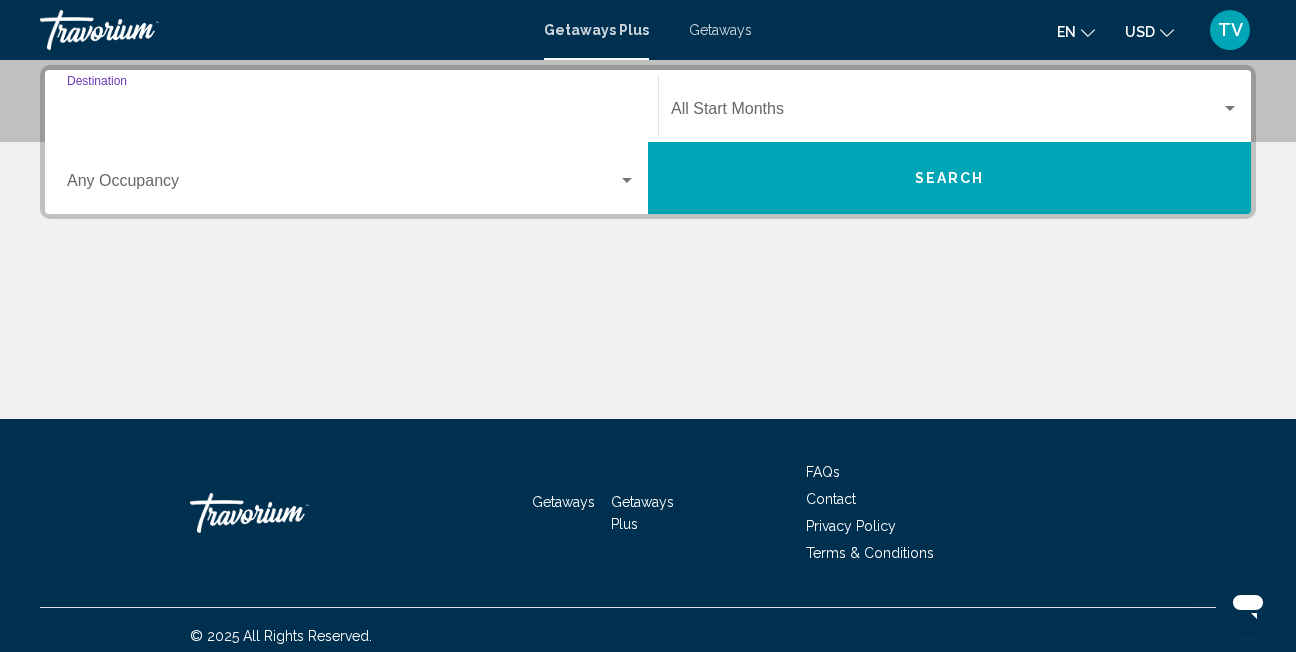 type on "**********" 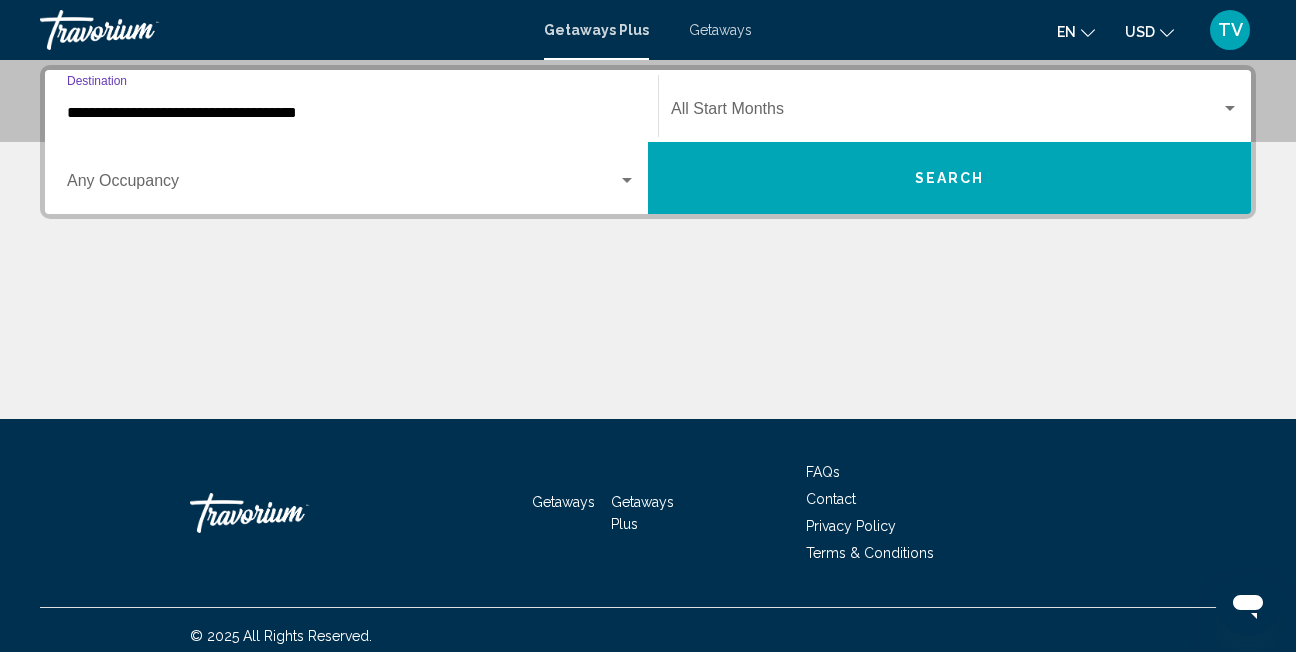 click on "**********" at bounding box center [351, 113] 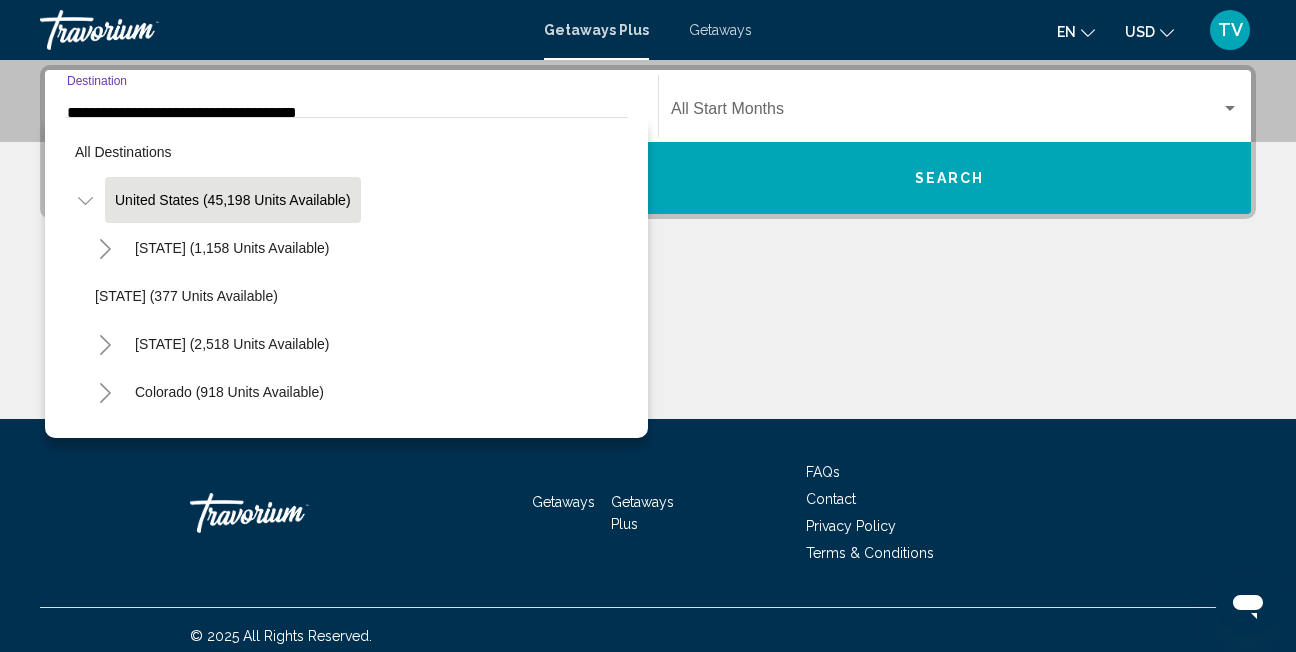 scroll, scrollTop: 332, scrollLeft: 0, axis: vertical 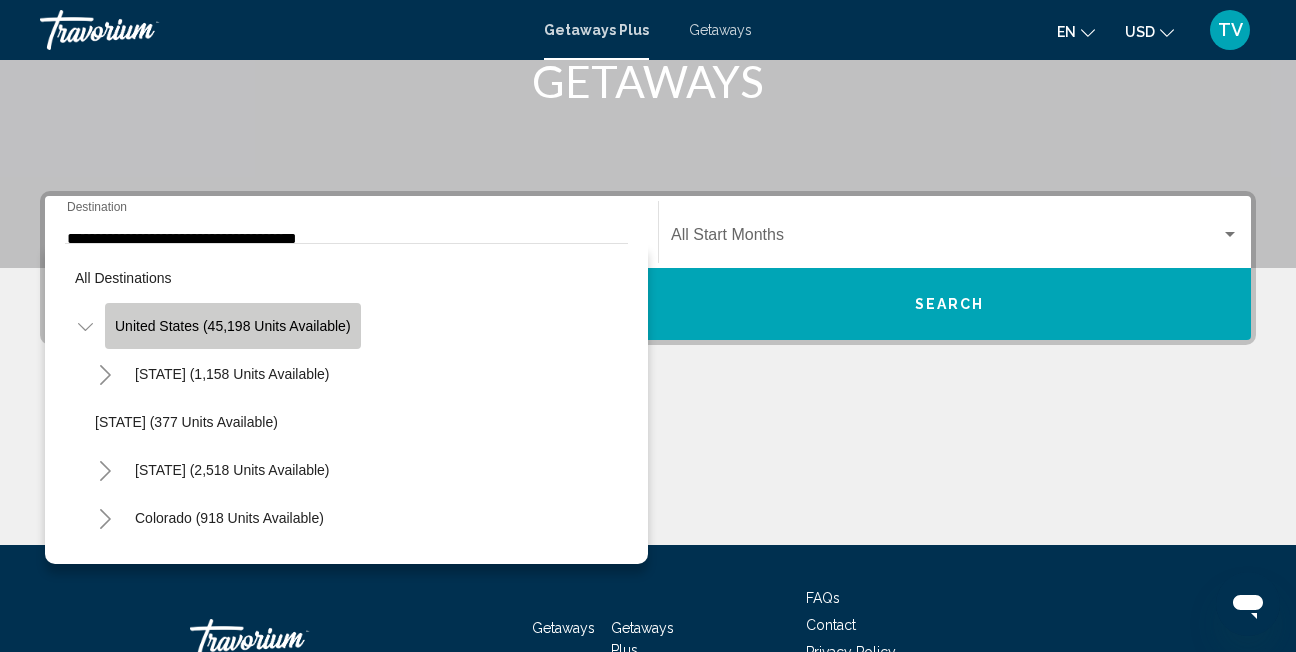 click on "United States (45,198 units available)" 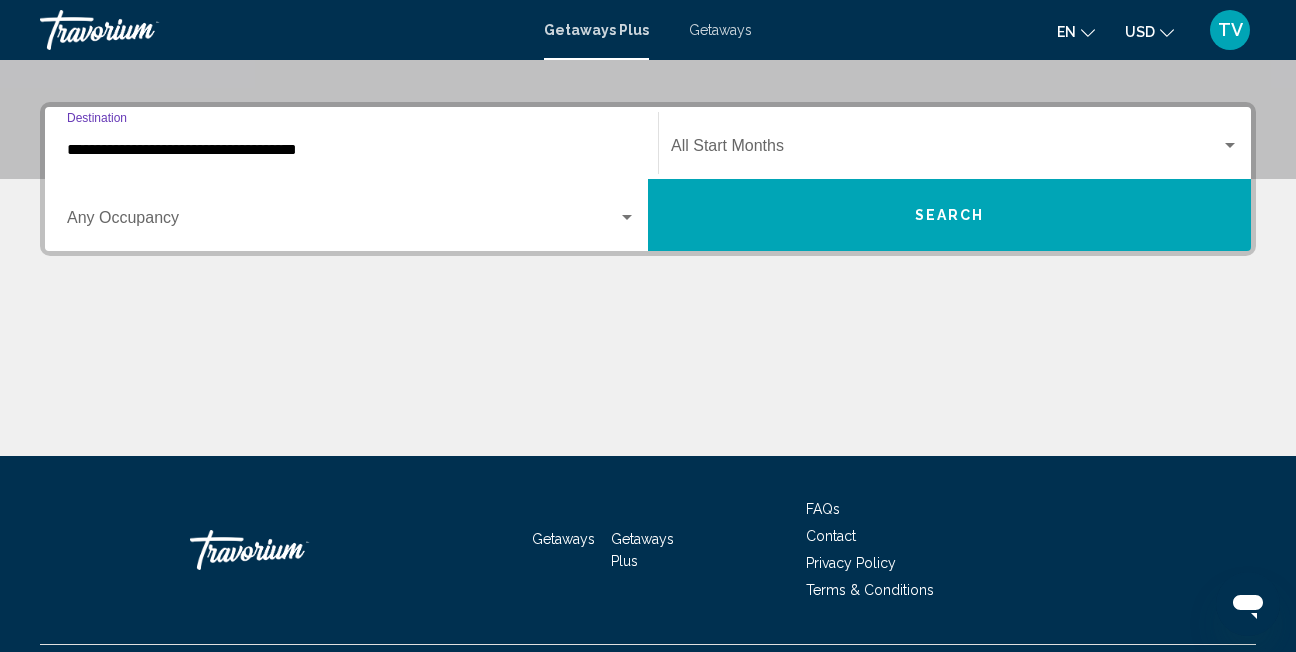 scroll, scrollTop: 458, scrollLeft: 0, axis: vertical 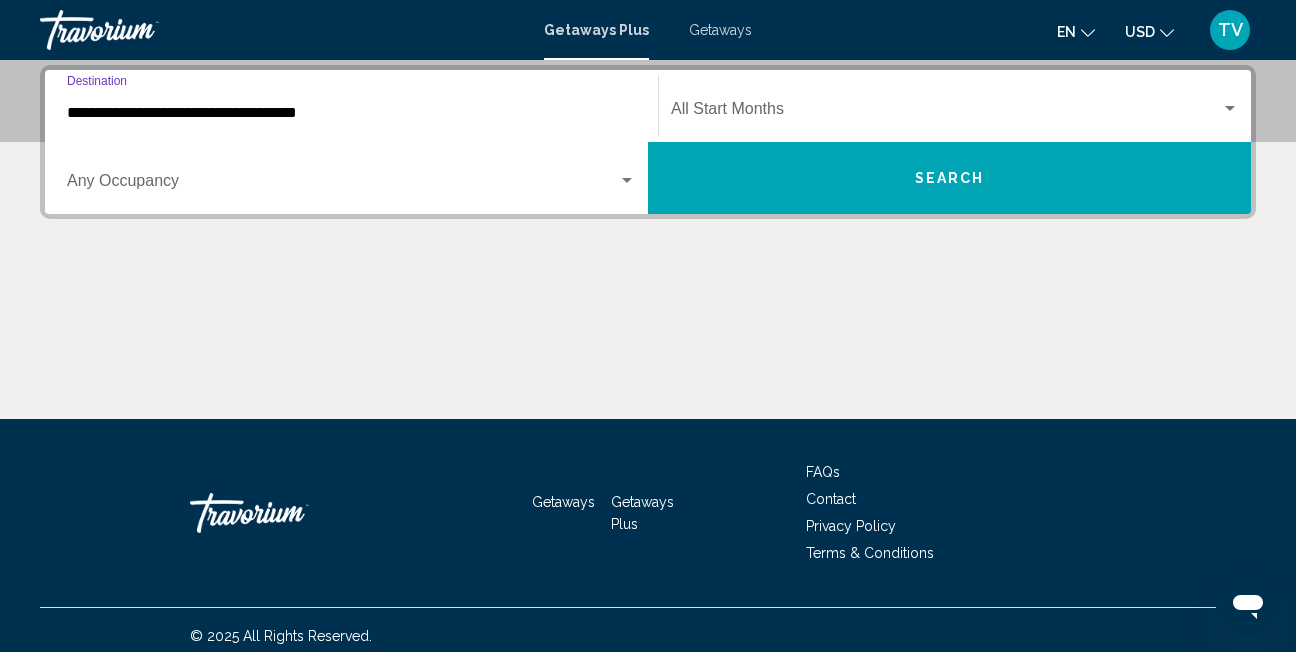 click at bounding box center (627, 181) 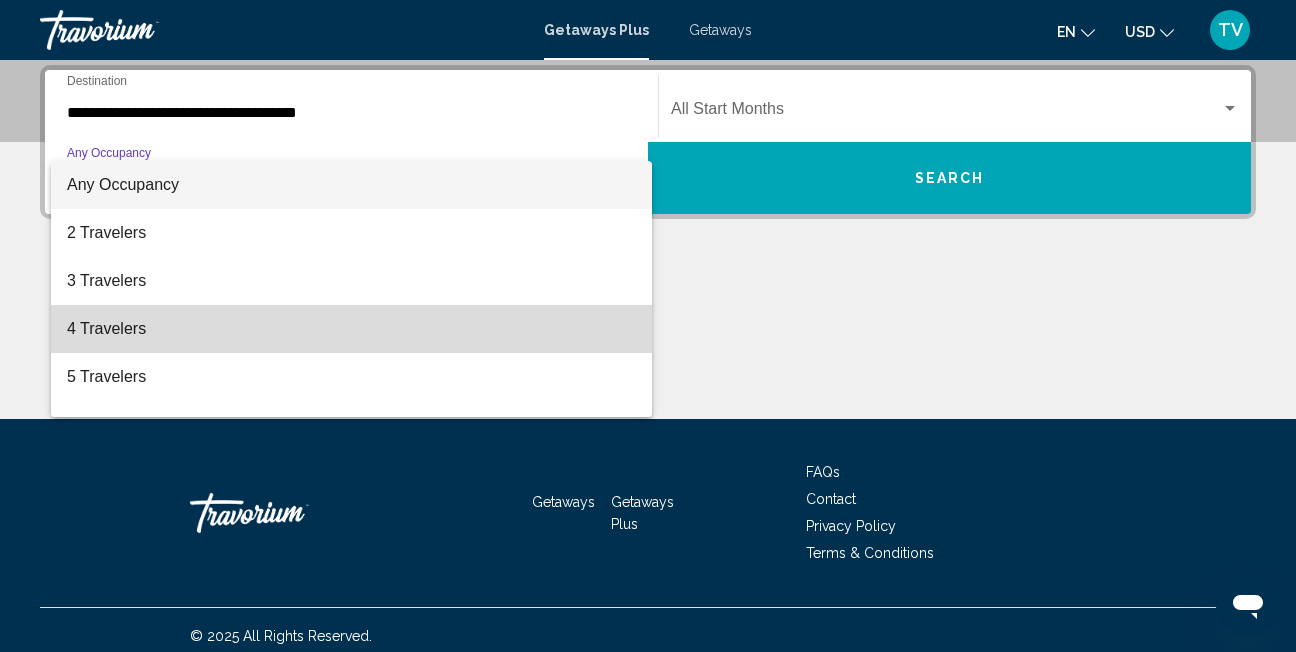 click on "4 Travelers" at bounding box center [351, 329] 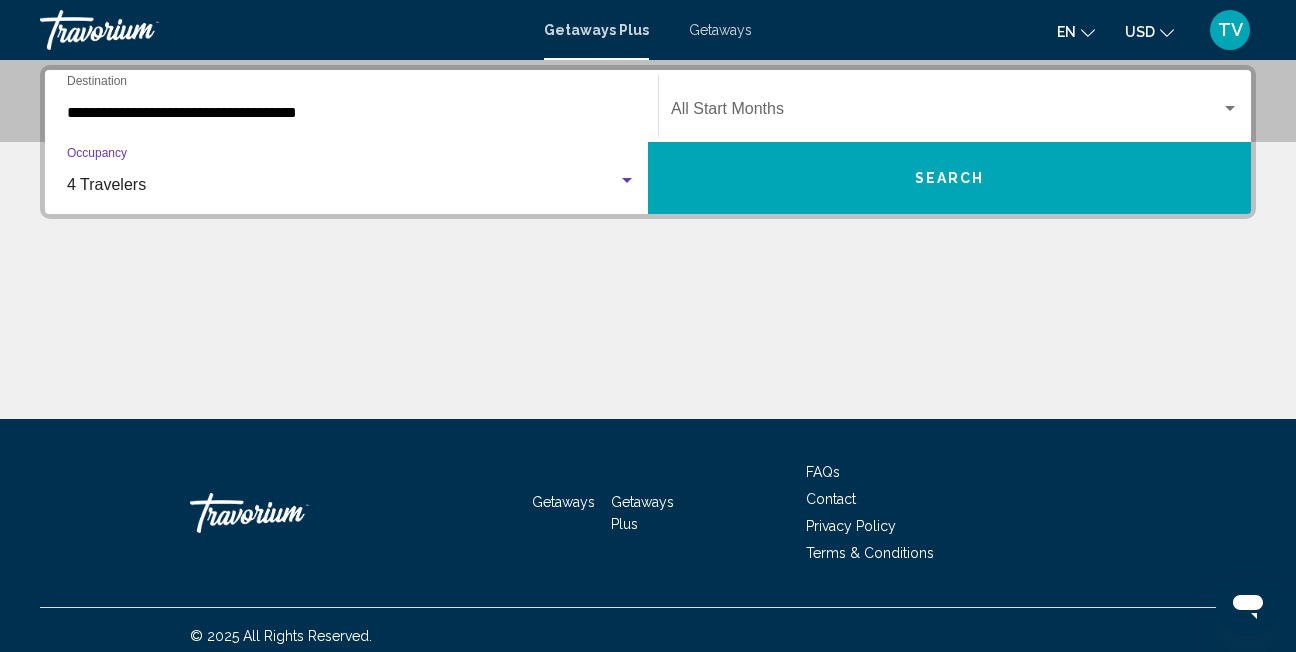 click on "Start Month All Start Months" 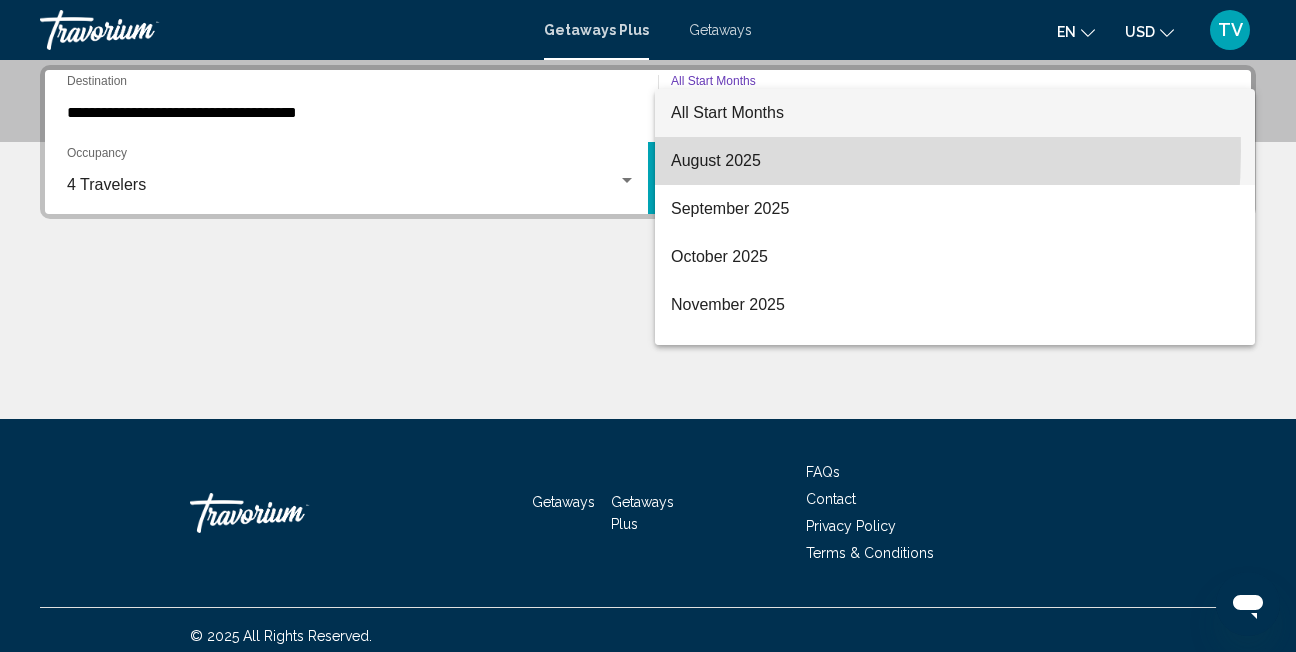 click on "August 2025" at bounding box center (955, 161) 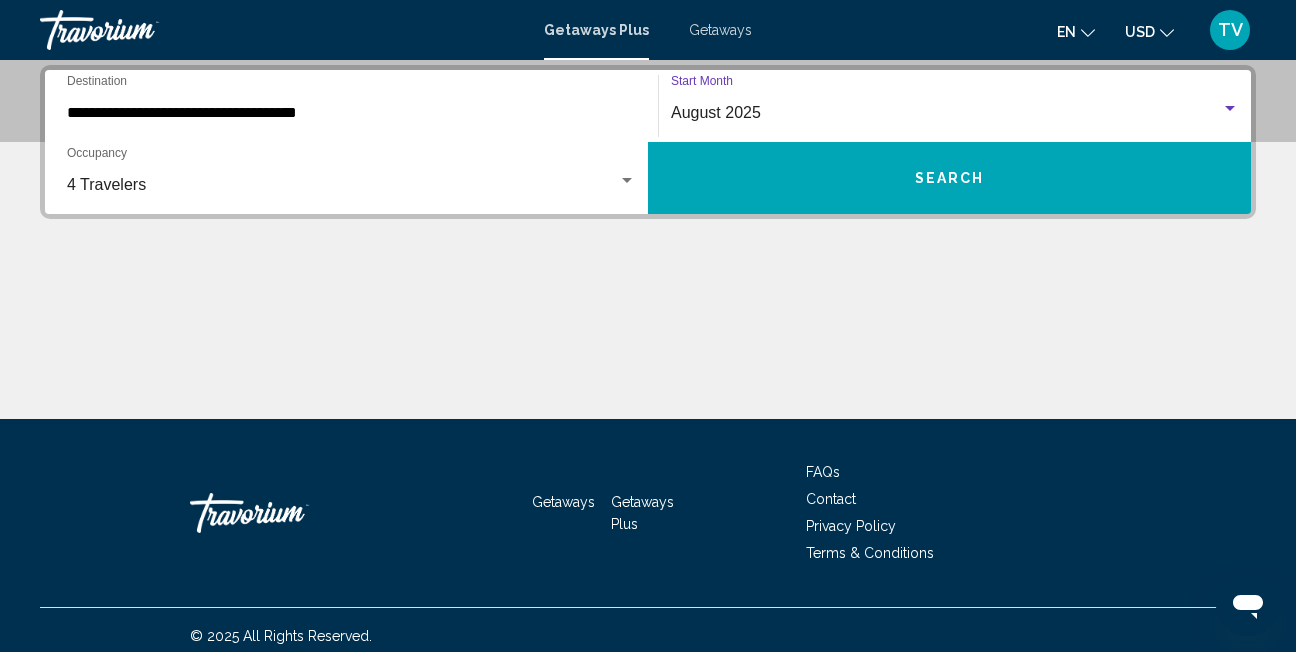 click on "Search" at bounding box center [949, 178] 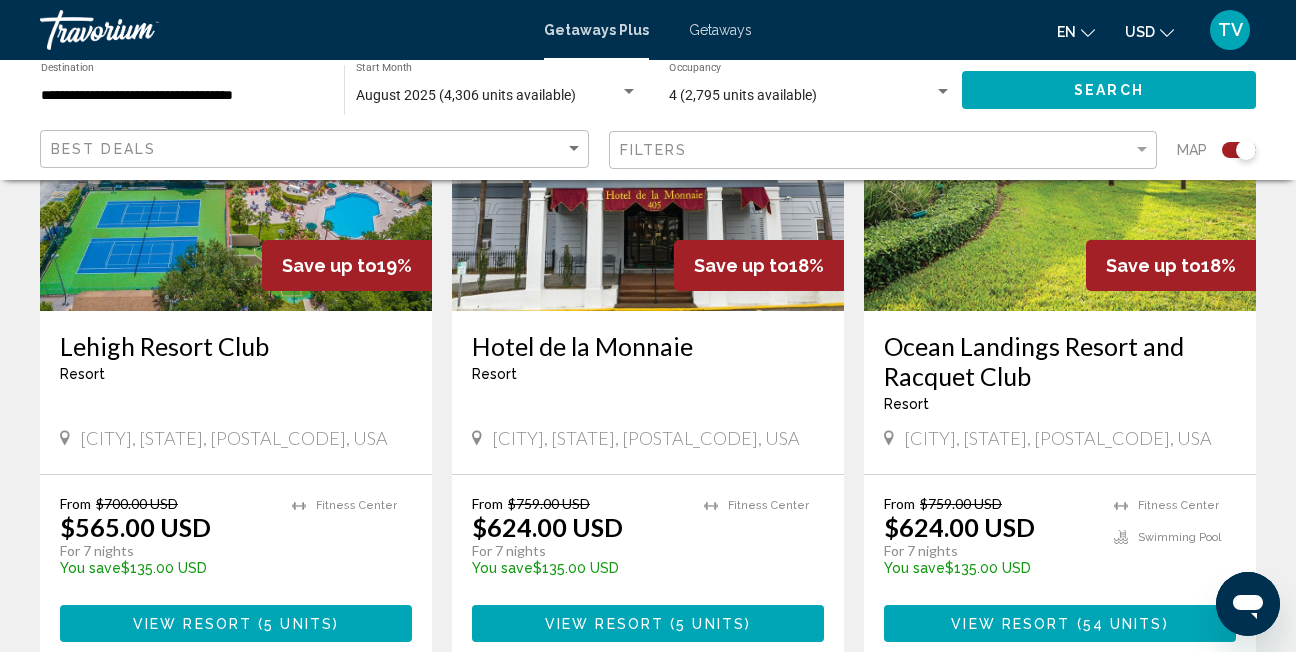 scroll, scrollTop: 1223, scrollLeft: 0, axis: vertical 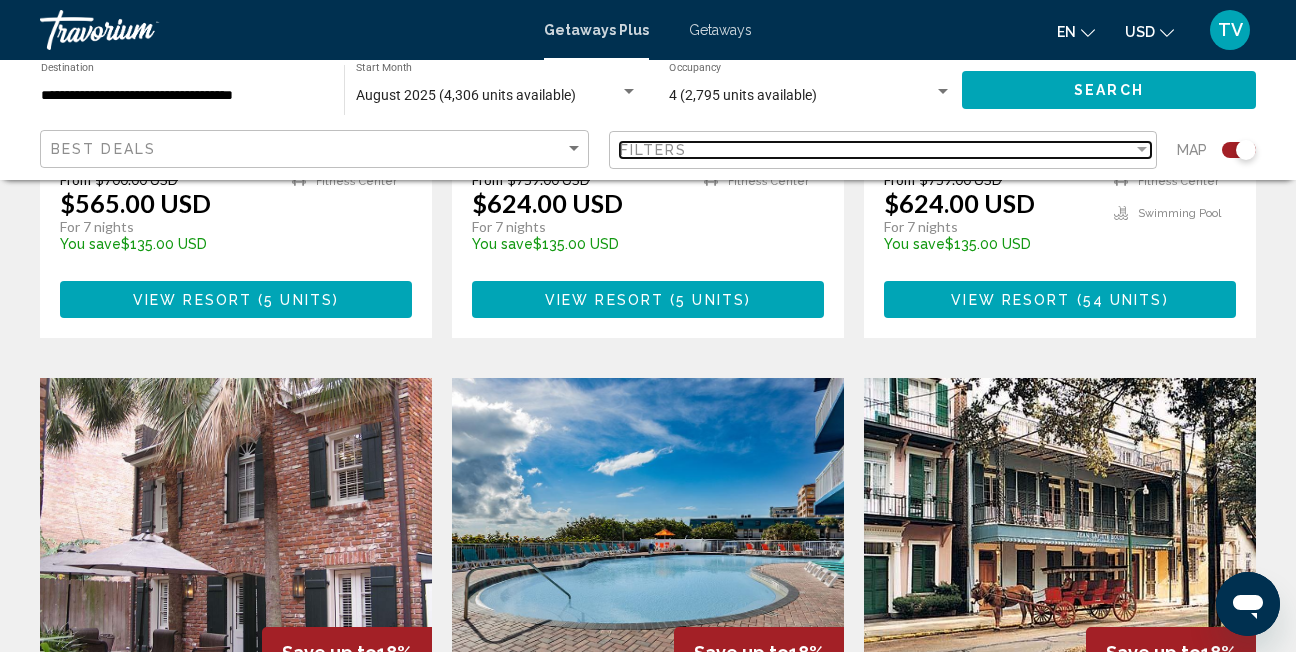 click at bounding box center [1142, 150] 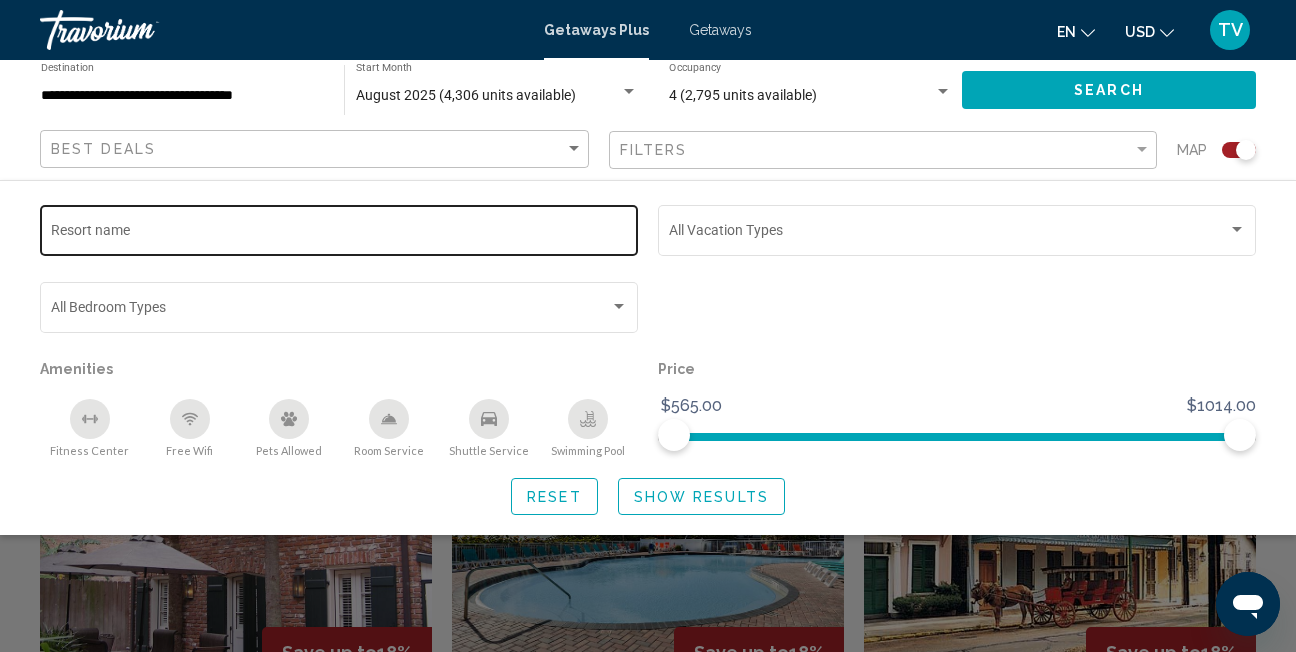 click on "Resort name" at bounding box center [339, 234] 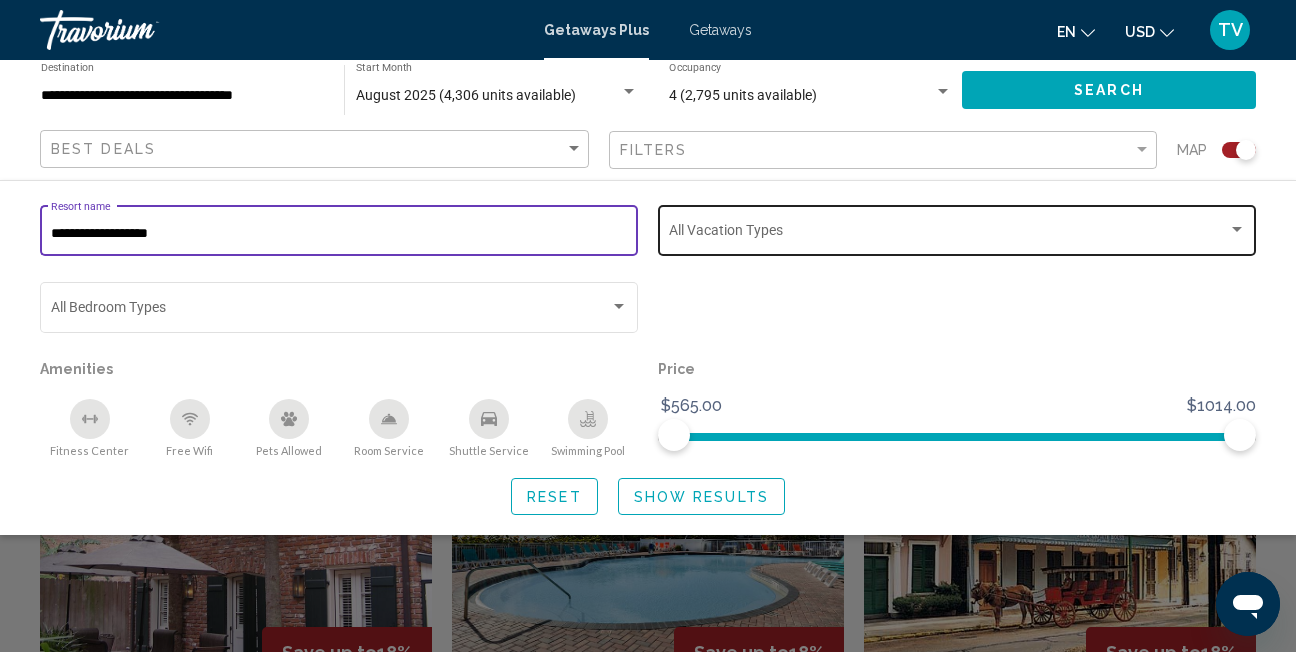 type on "**********" 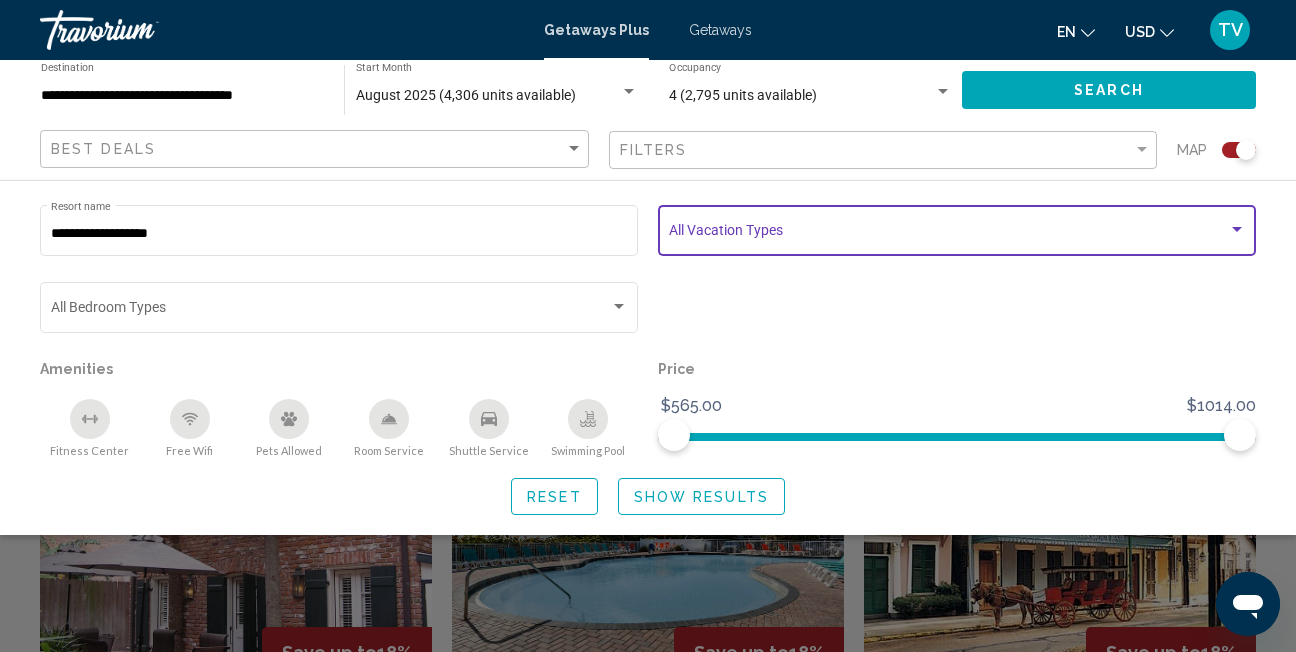 click at bounding box center (1237, 229) 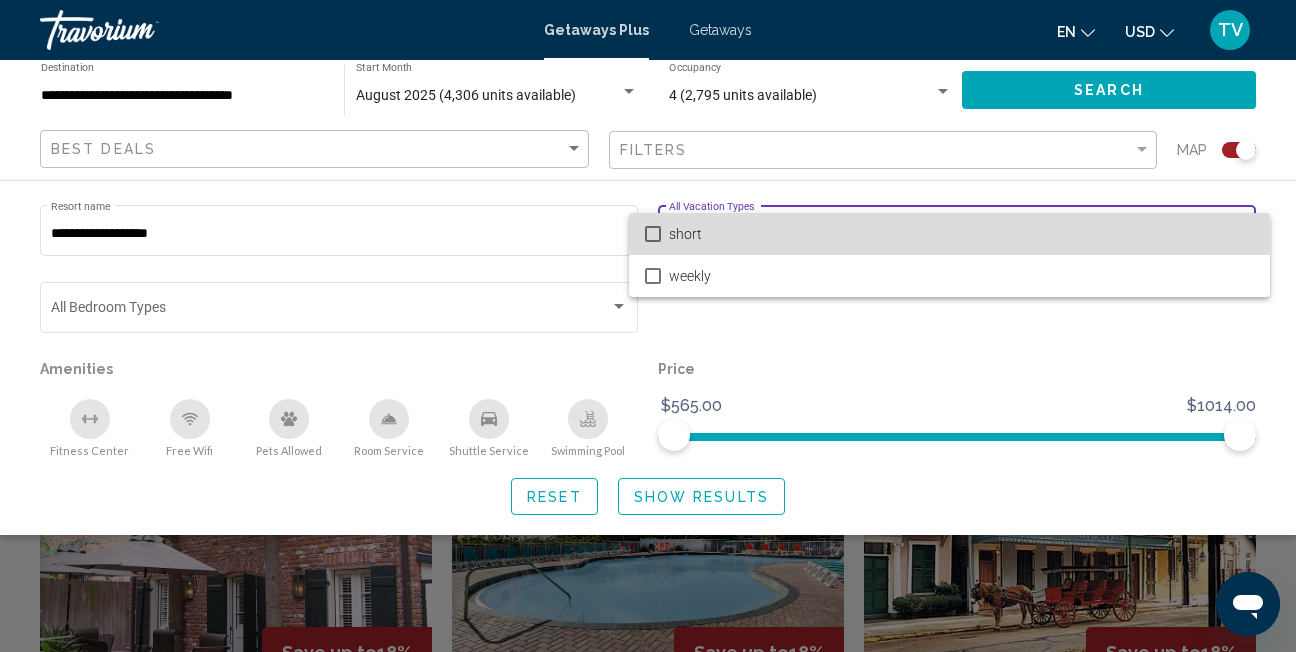 click at bounding box center (653, 234) 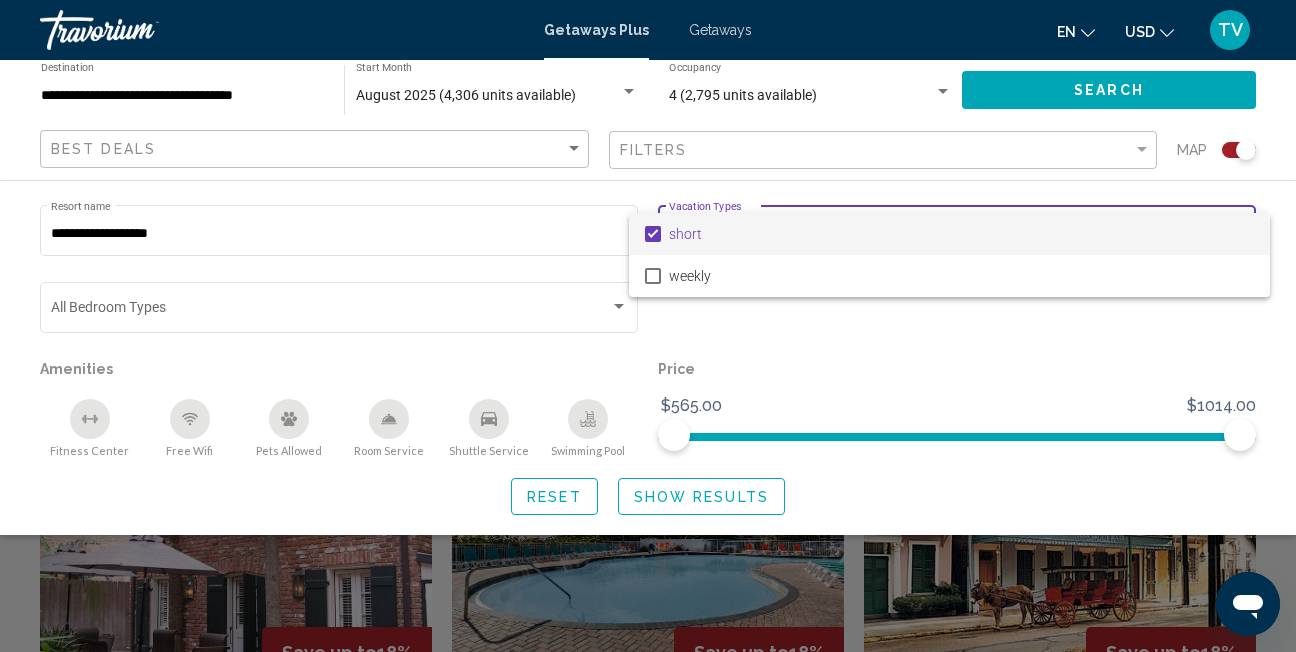 click at bounding box center [648, 326] 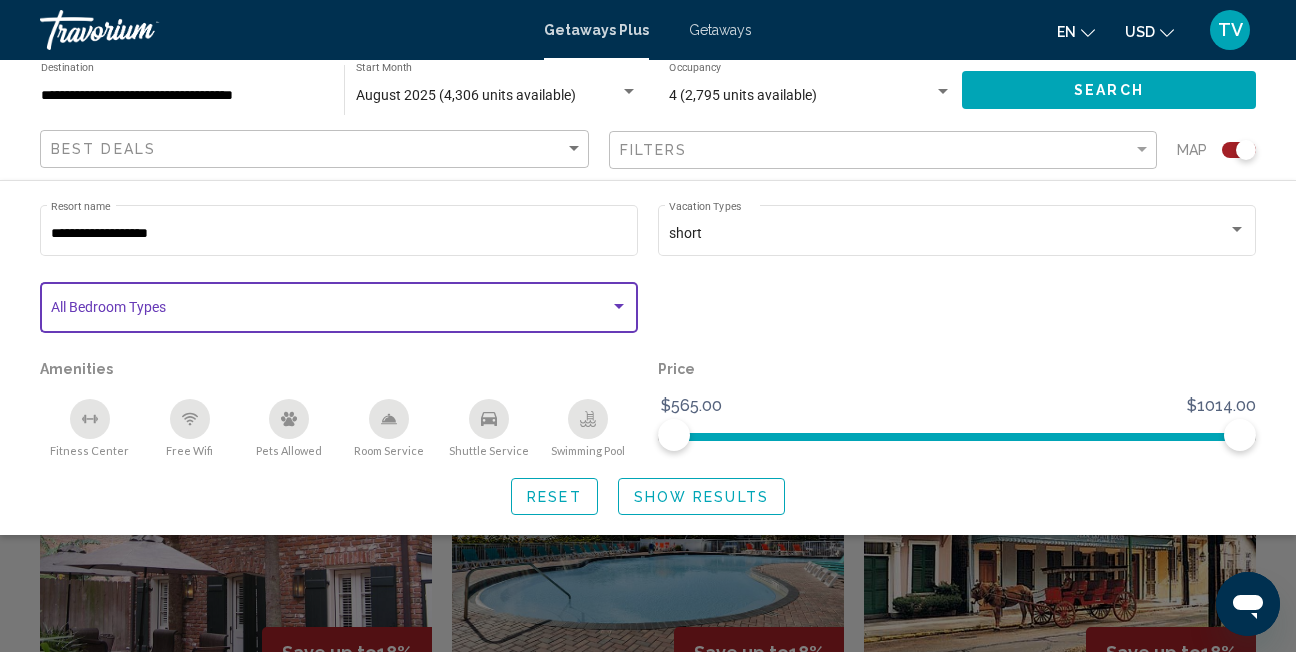 click at bounding box center [619, 307] 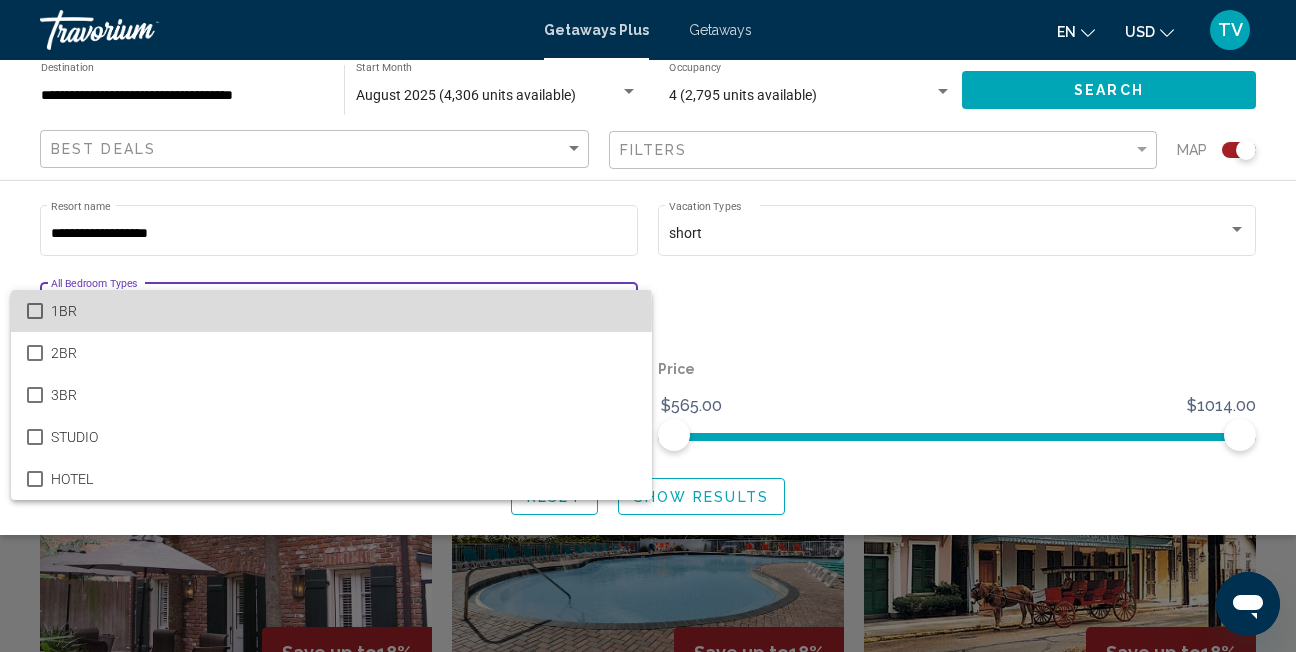 click at bounding box center (35, 311) 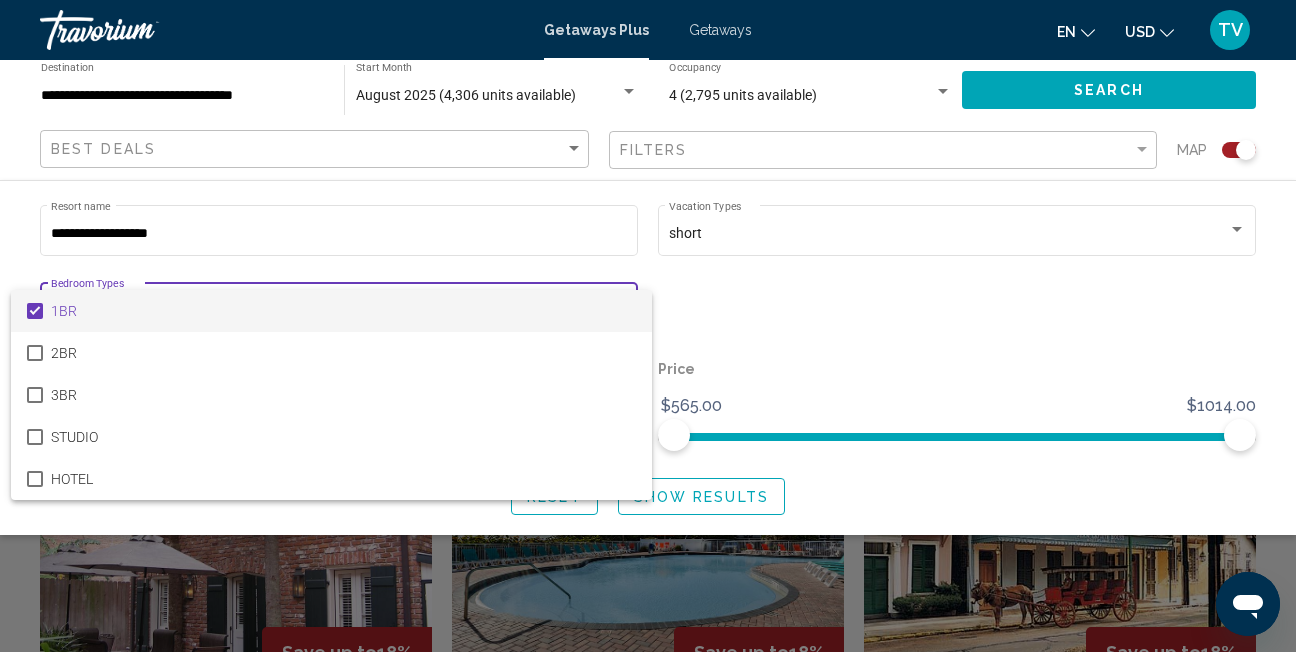 click at bounding box center (648, 326) 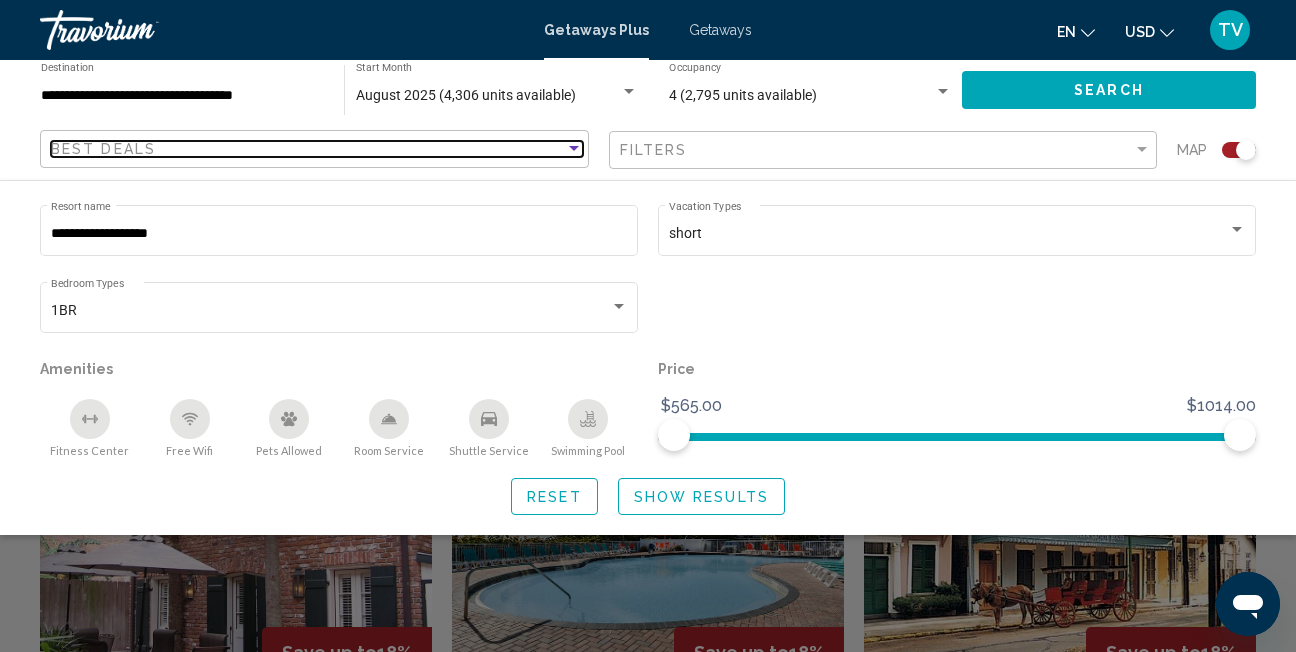 click at bounding box center [574, 149] 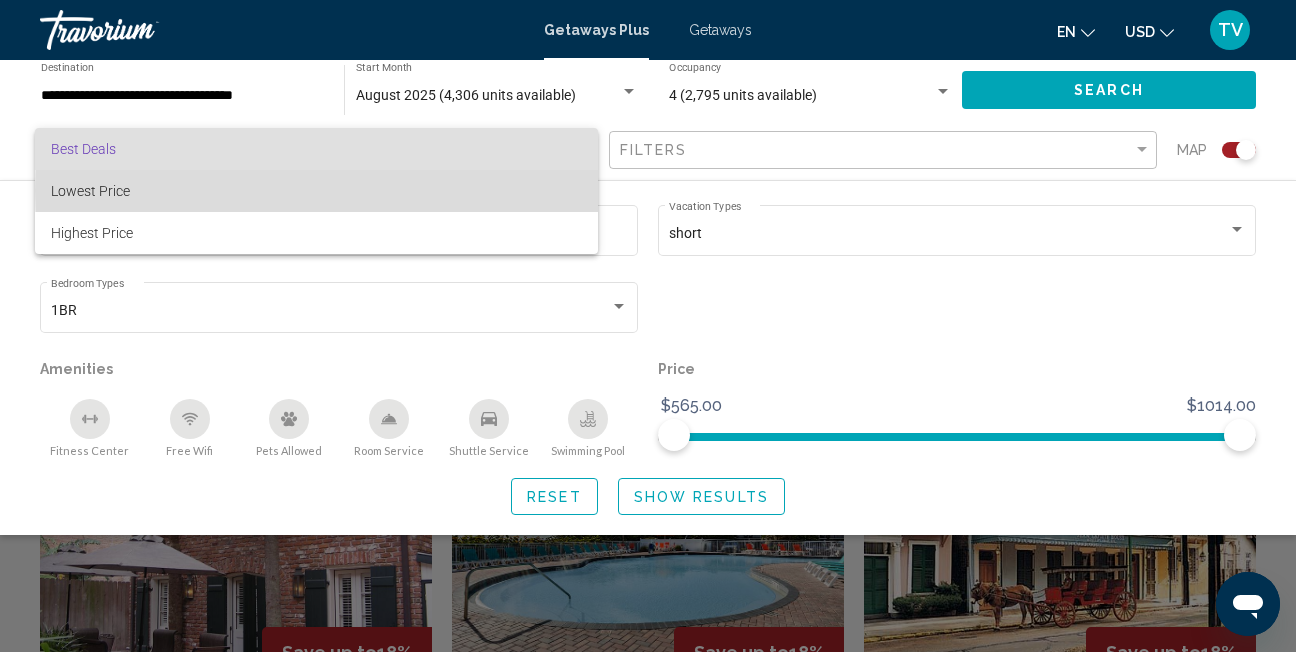 click on "Lowest Price" at bounding box center (316, 191) 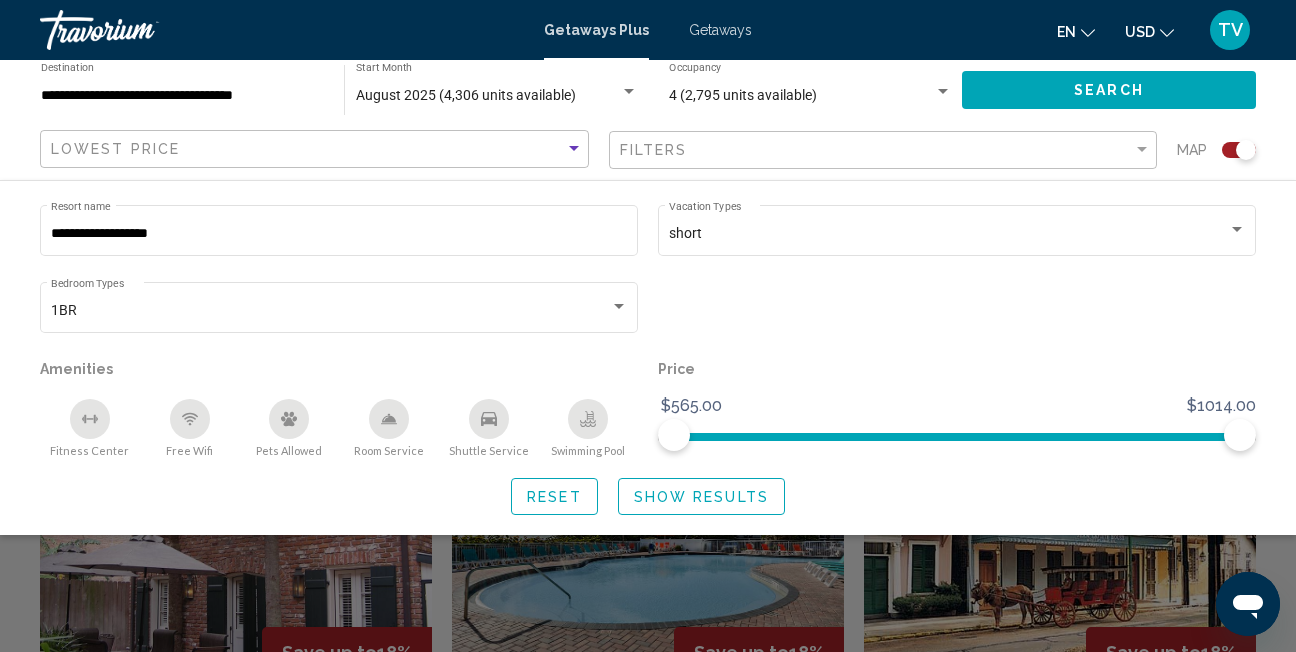 click on "Show Results" 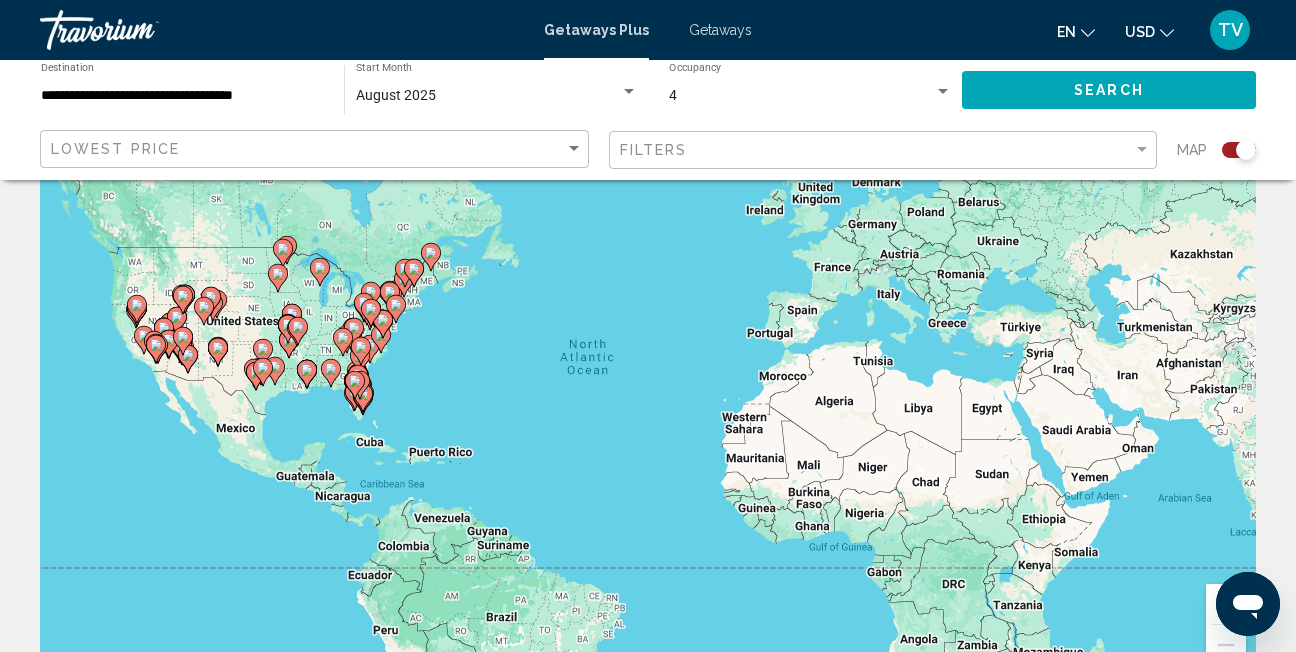scroll, scrollTop: 0, scrollLeft: 0, axis: both 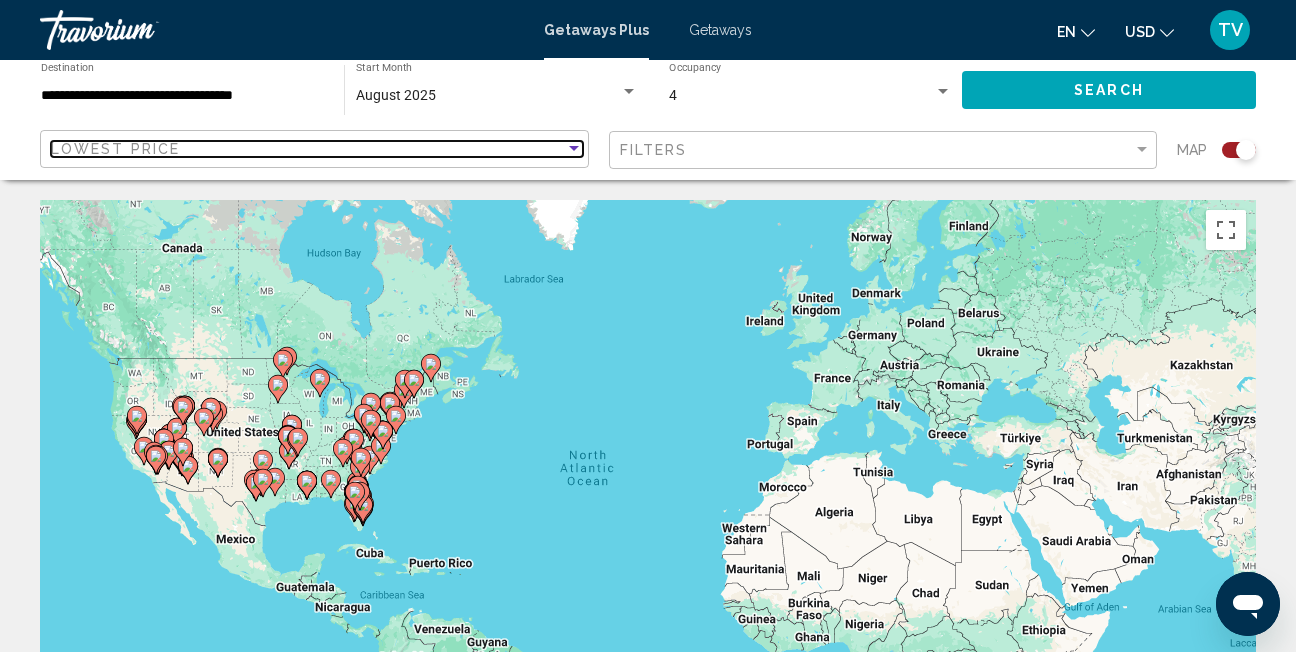 click at bounding box center [574, 149] 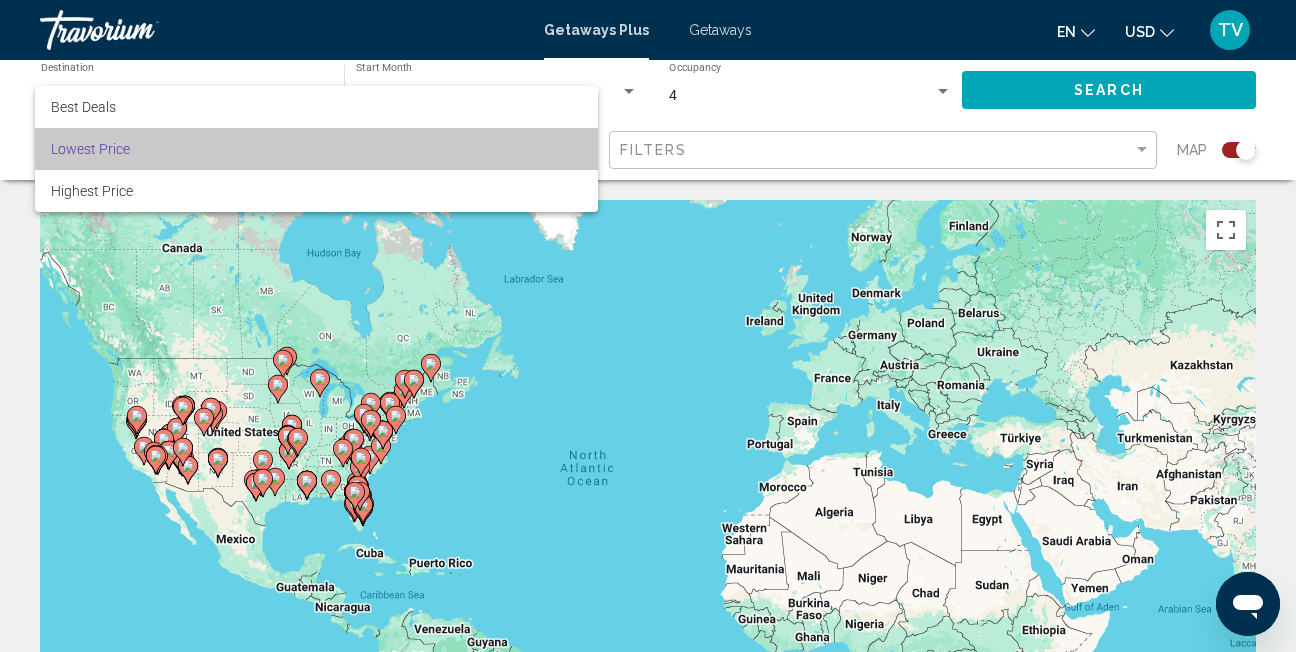 click on "Lowest Price" at bounding box center [316, 149] 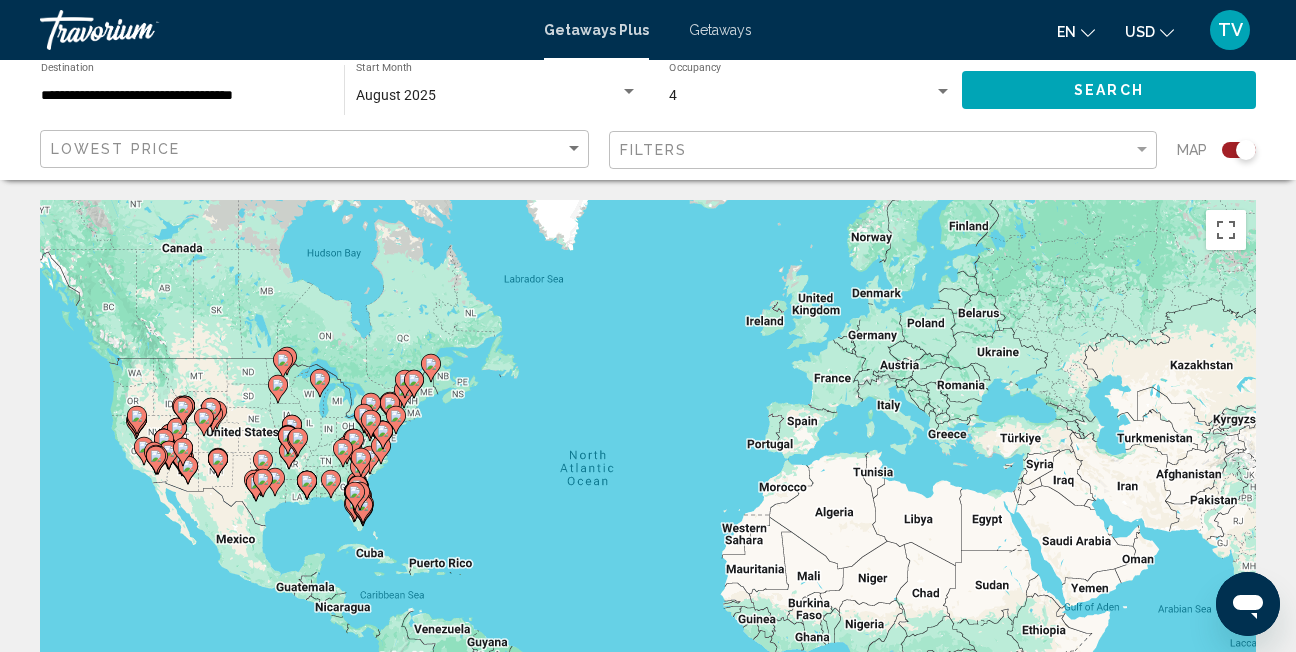 click on "**********" 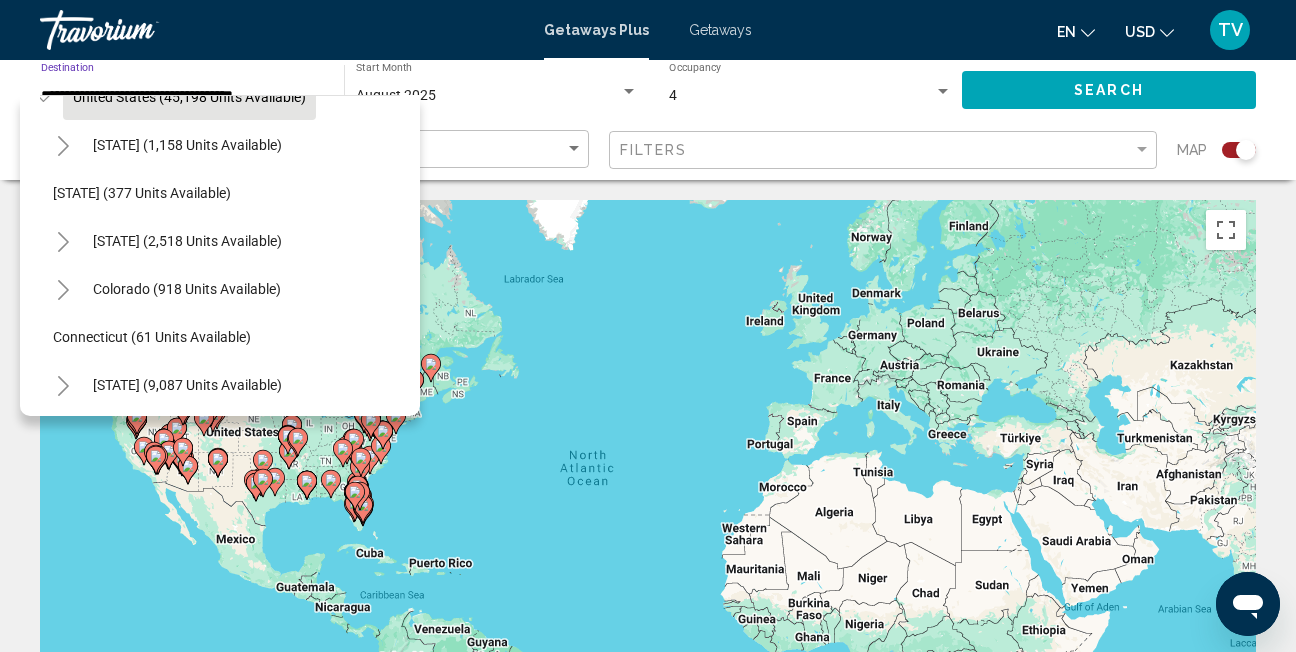 scroll, scrollTop: 0, scrollLeft: 33, axis: horizontal 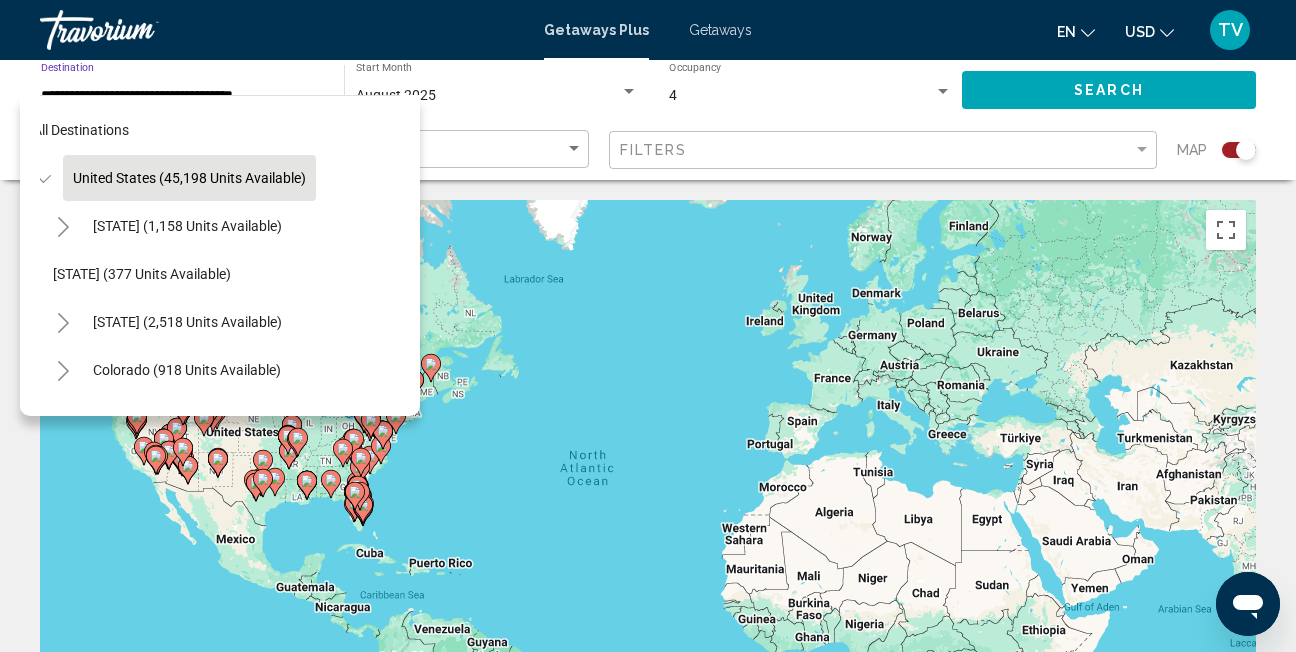 click on "United States (45,198 units available)" 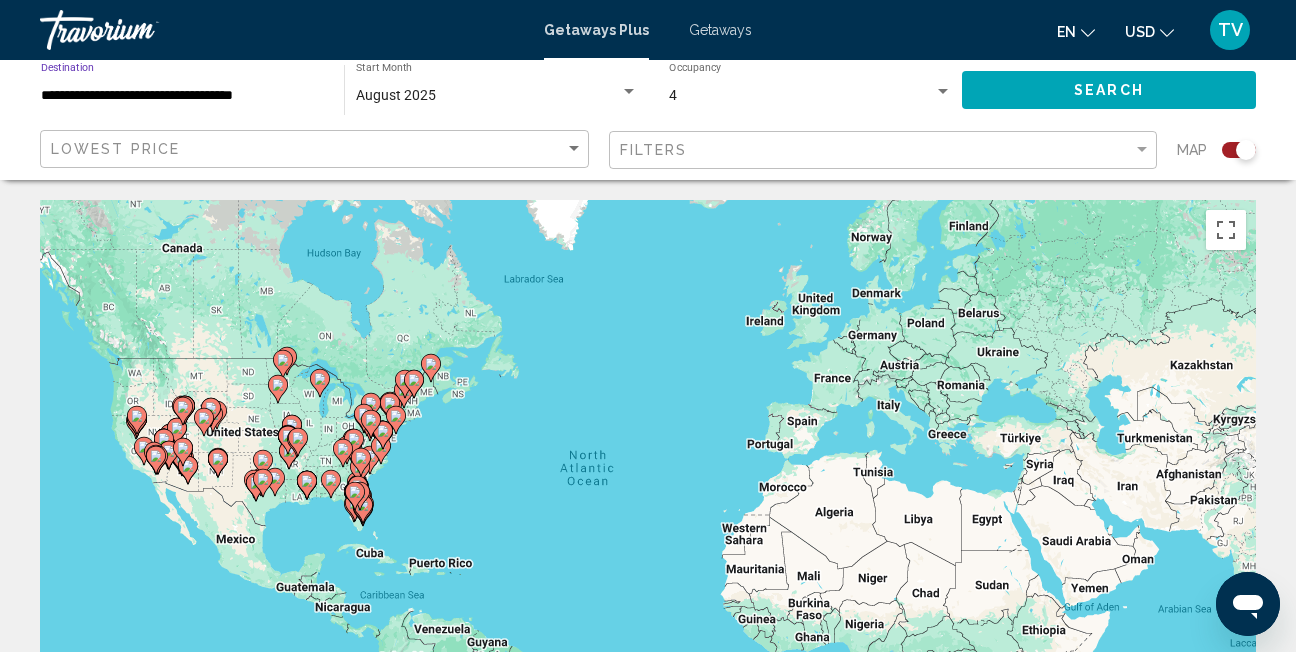 click on "**********" at bounding box center (648, 442) 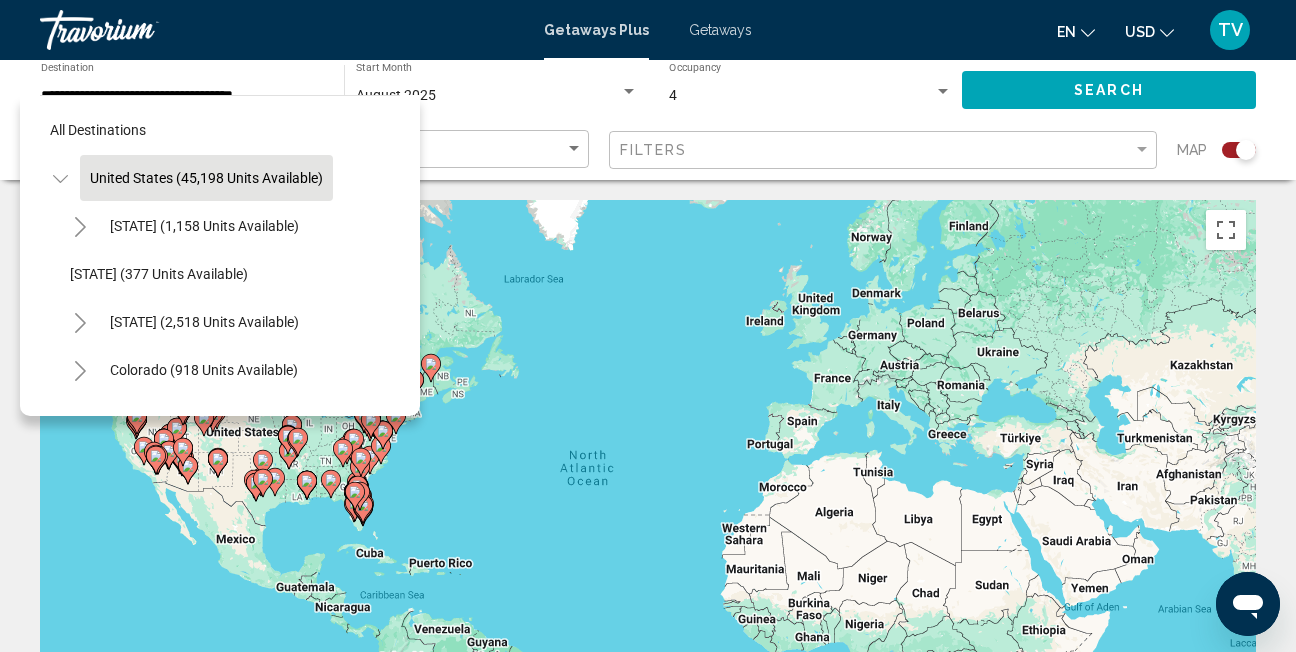 click on "All destinations
United States (45,198 units available)
[STATE] (1,158 units available)   [STATE] (377 units available)
[STATE] (2,518 units available)
[STATE] (918 units available)   [STATE] (61 units available)
[STATE] (9,087 units available)   [STATE] (26 units available)
[STATE] (104 units available)   [STATE] (428 units available)   [STATE] (104 units available)   [STATE] (132 units available)   [STATE] (172 units available)   [STATE] (10 units available)   [STATE] (135 units available)
[STATE] (499 units available)   [STATE] (373 units available)
[STATE] (922 units available)   [STATE] (85 units available)   [STATE] (394 units available)   [STATE] (2 units available)
[STATE] (2,423 units available)   [STATE] (196 units available)" at bounding box center [220, 251] 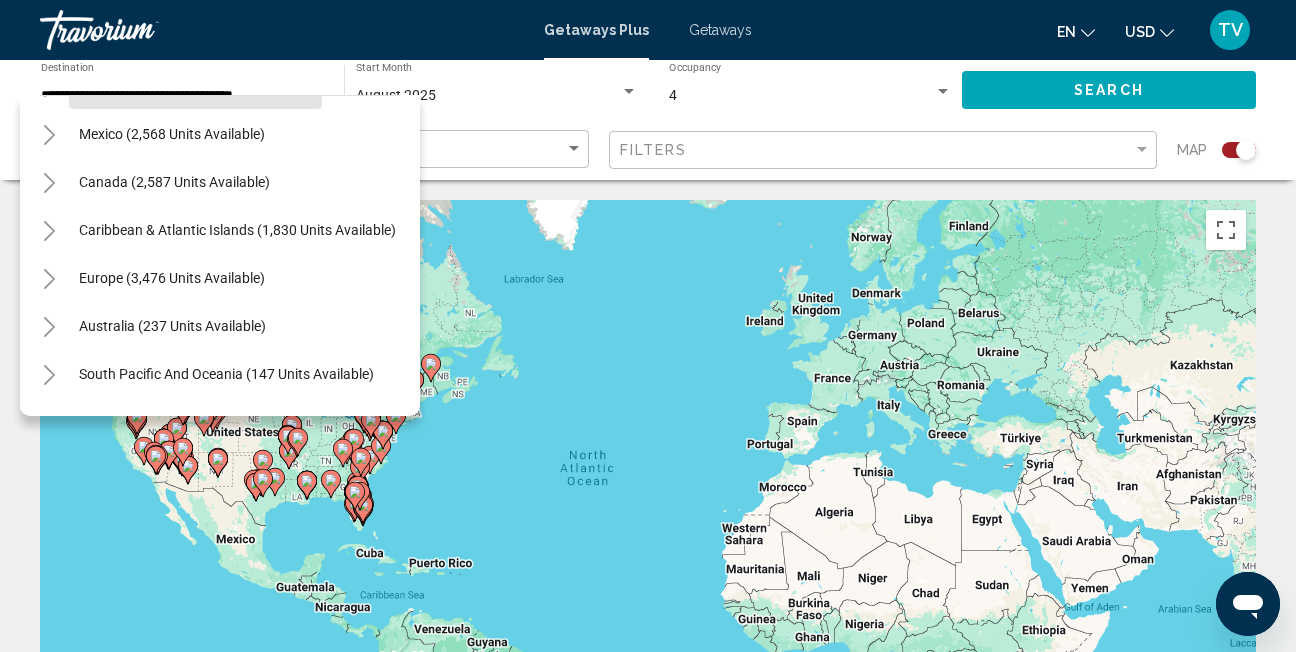 scroll, scrollTop: 0, scrollLeft: 13, axis: horizontal 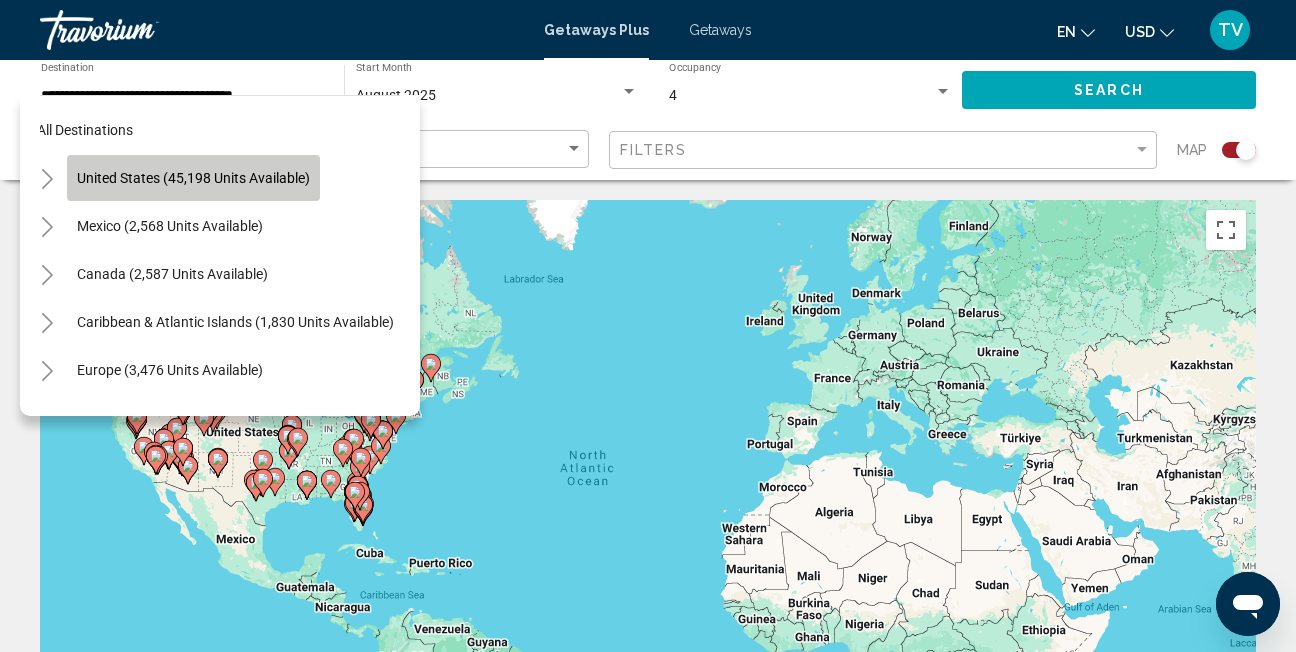 click on "United States (45,198 units available)" 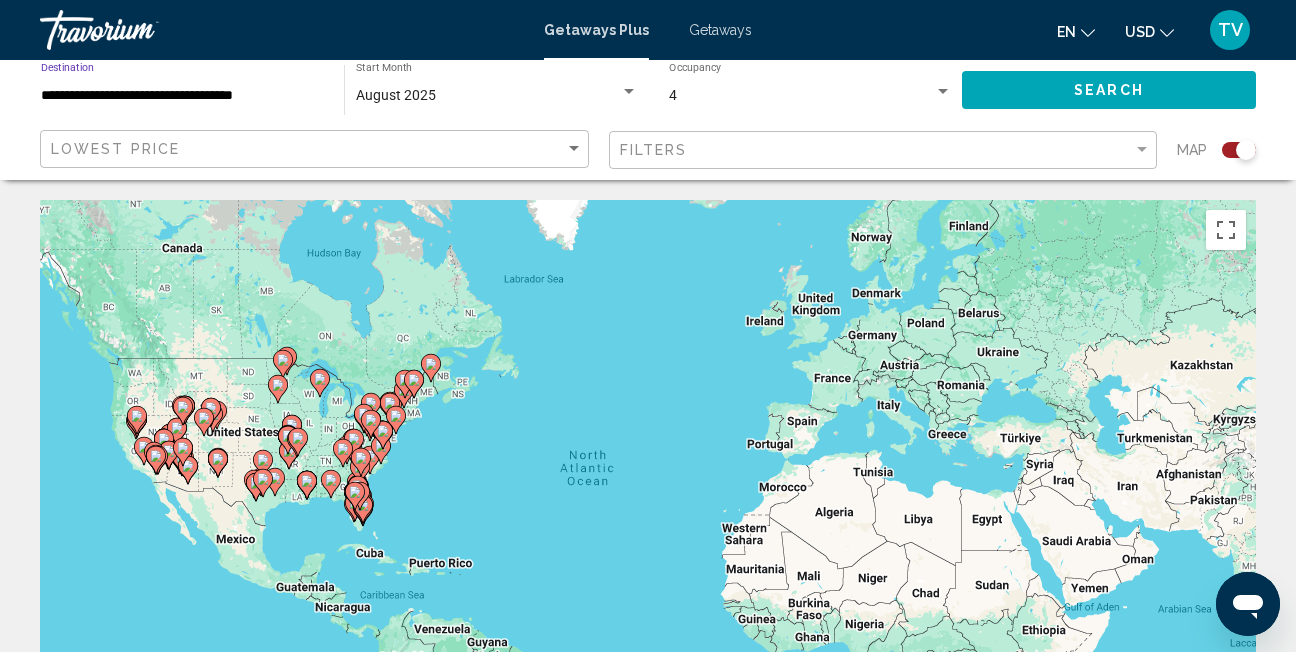 click on "**********" at bounding box center [182, 96] 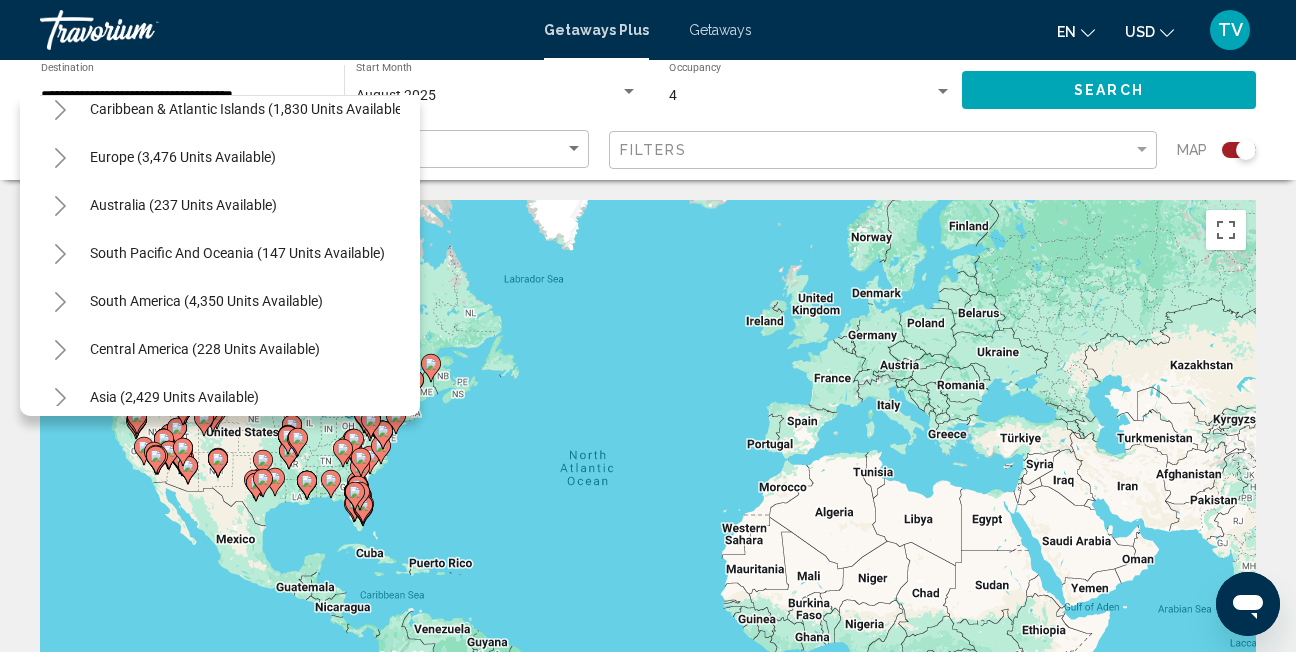 scroll, scrollTop: 339, scrollLeft: 0, axis: vertical 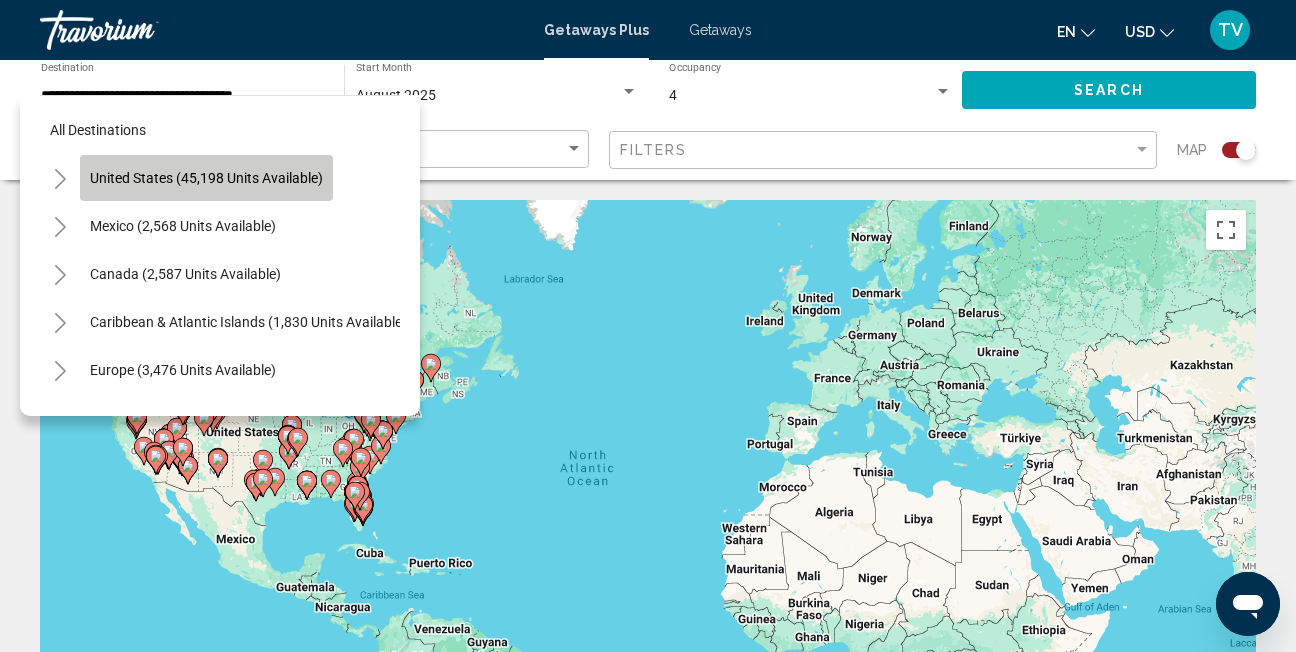 click on "United States (45,198 units available)" 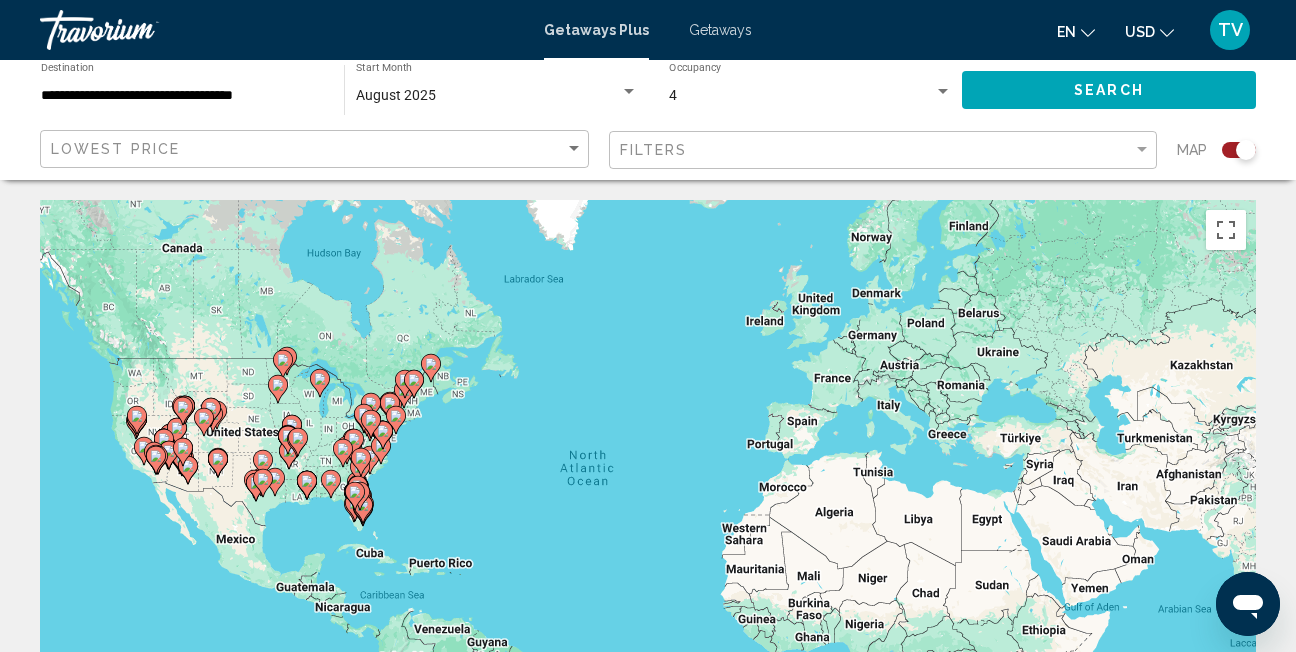 click on "Getaways" at bounding box center (720, 30) 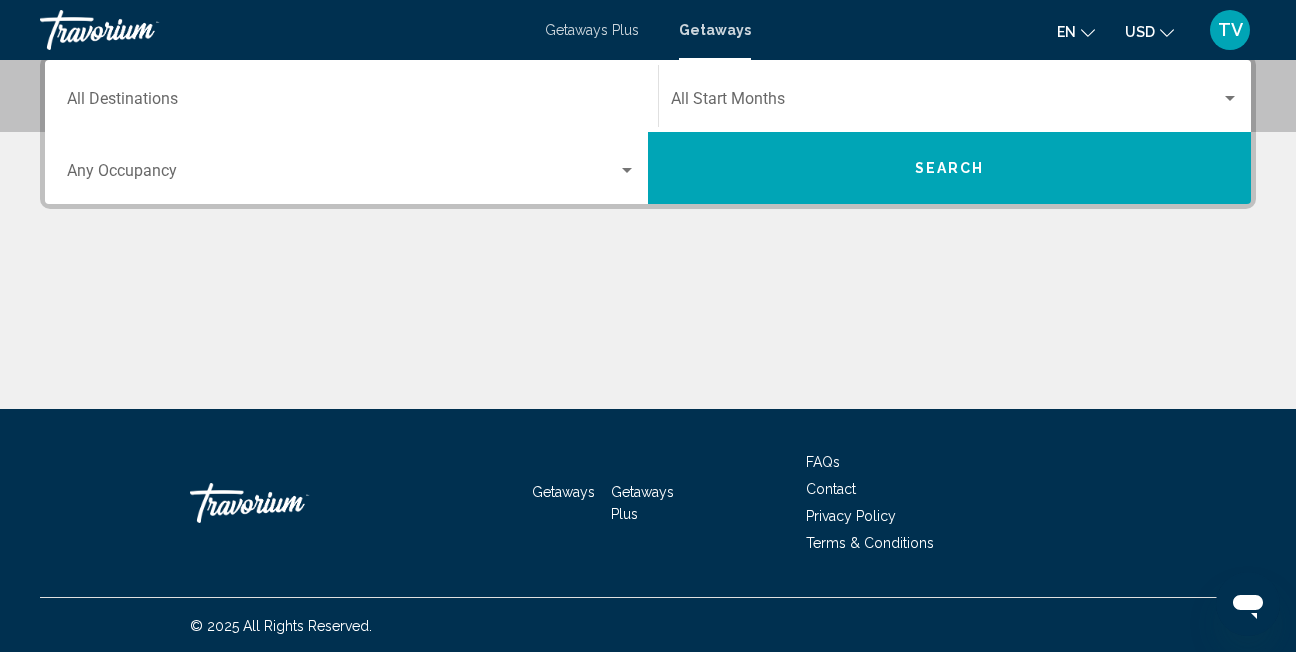 scroll, scrollTop: 470, scrollLeft: 0, axis: vertical 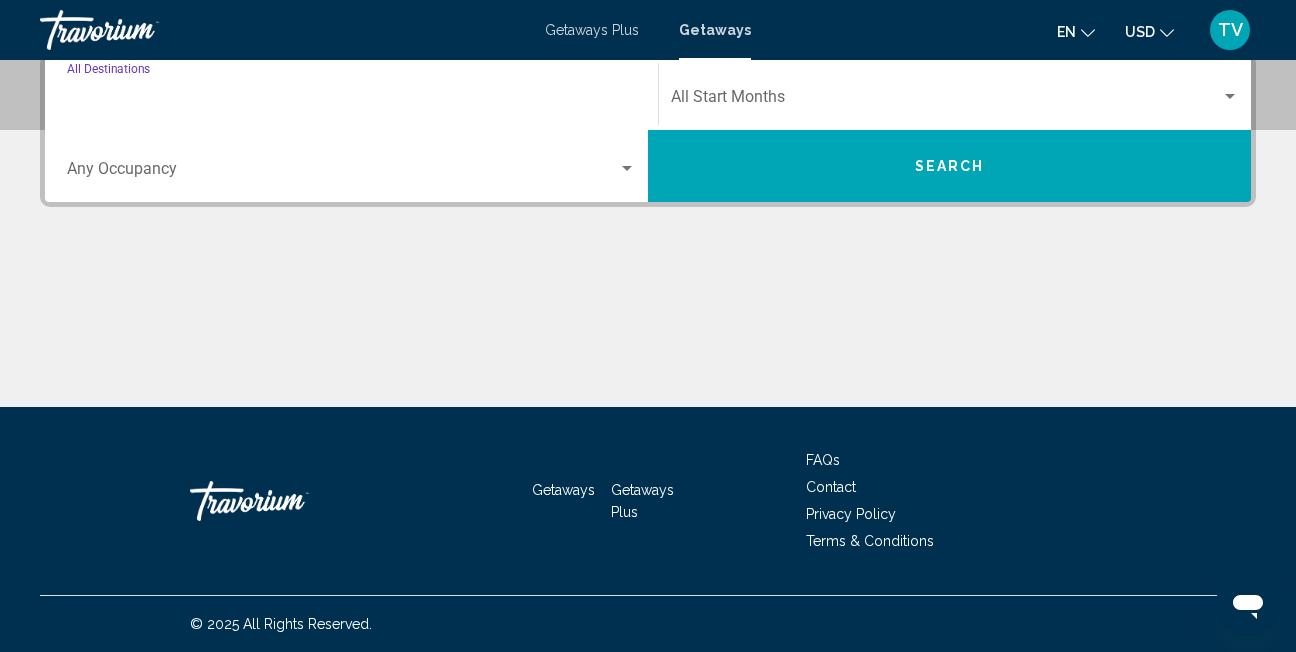click on "Destination All Destinations" at bounding box center [351, 101] 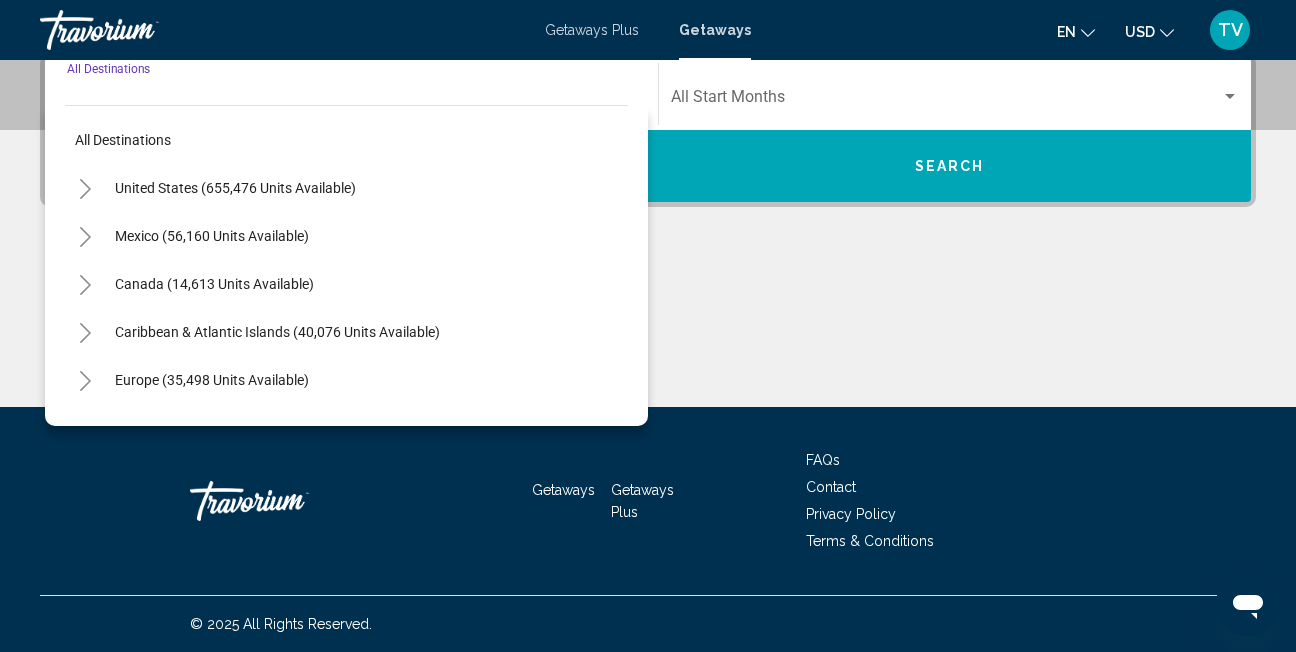 scroll, scrollTop: 458, scrollLeft: 0, axis: vertical 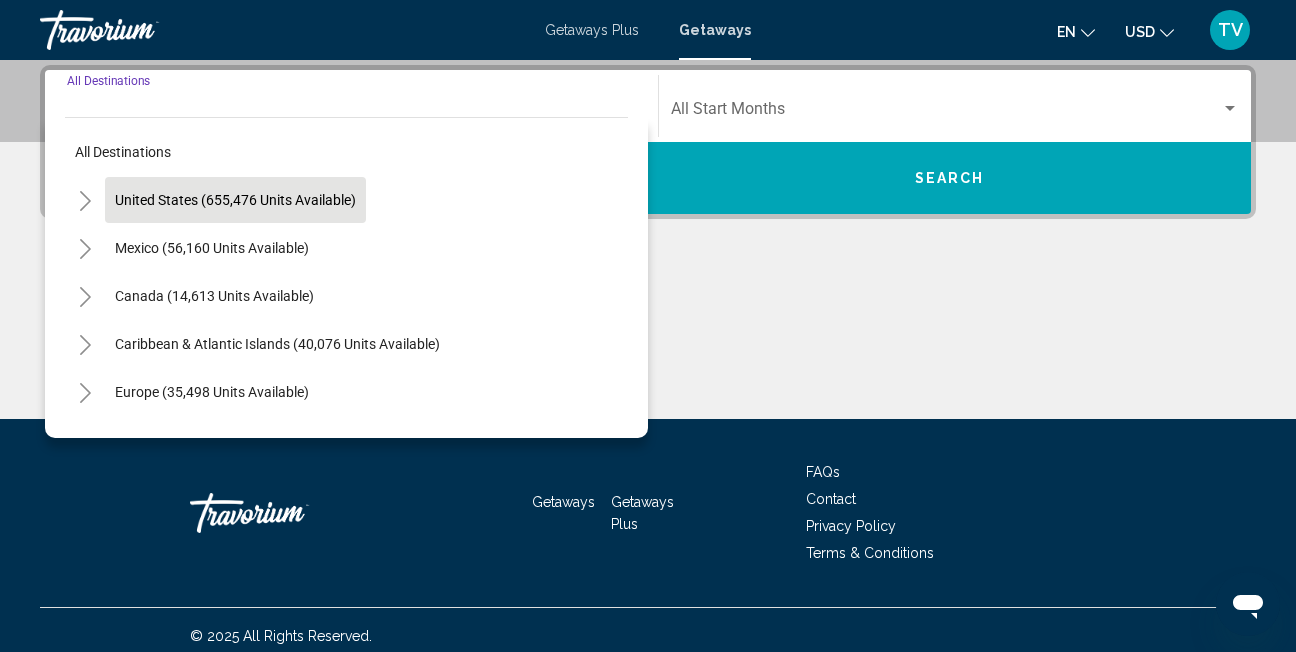click on "United States (655,476 units available)" at bounding box center (212, 248) 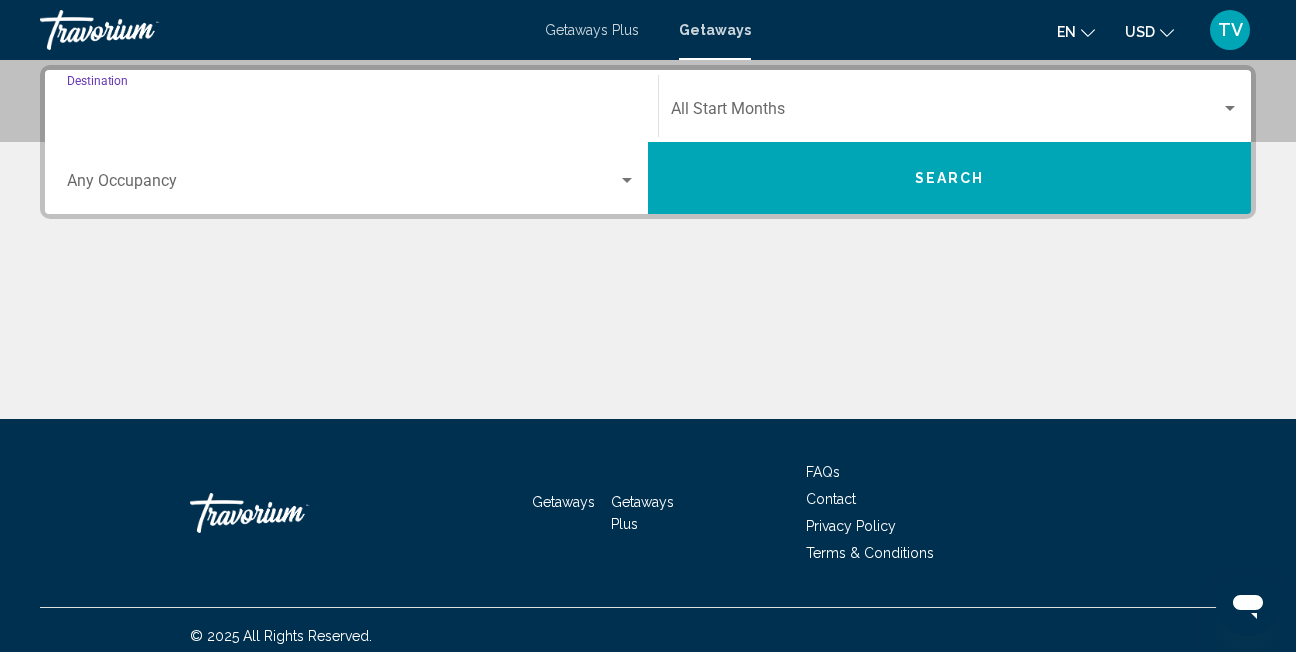 type on "**********" 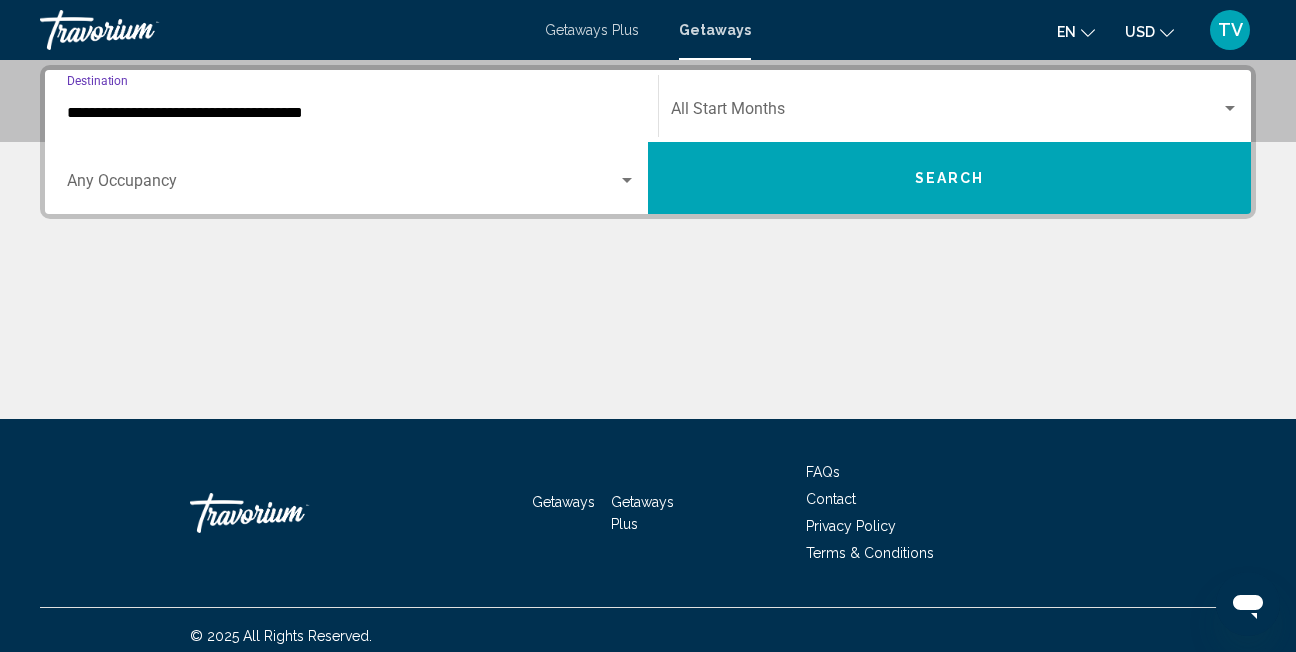 click on "**********" at bounding box center [351, 113] 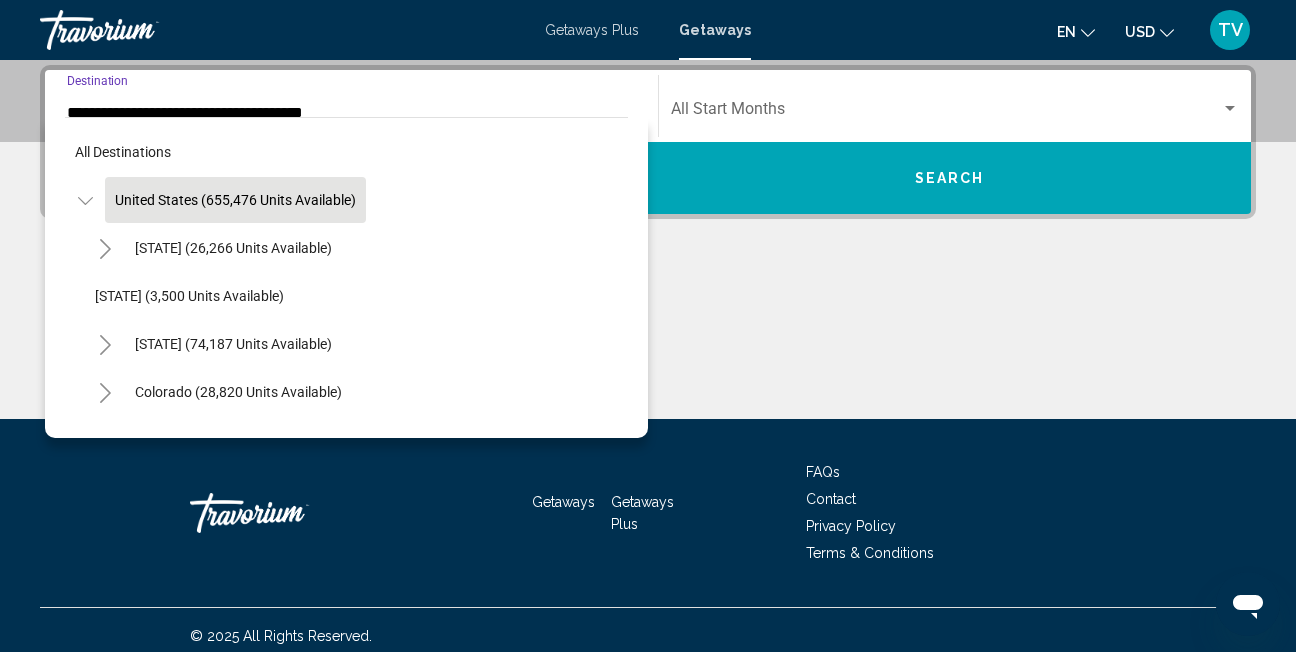 scroll, scrollTop: 332, scrollLeft: 0, axis: vertical 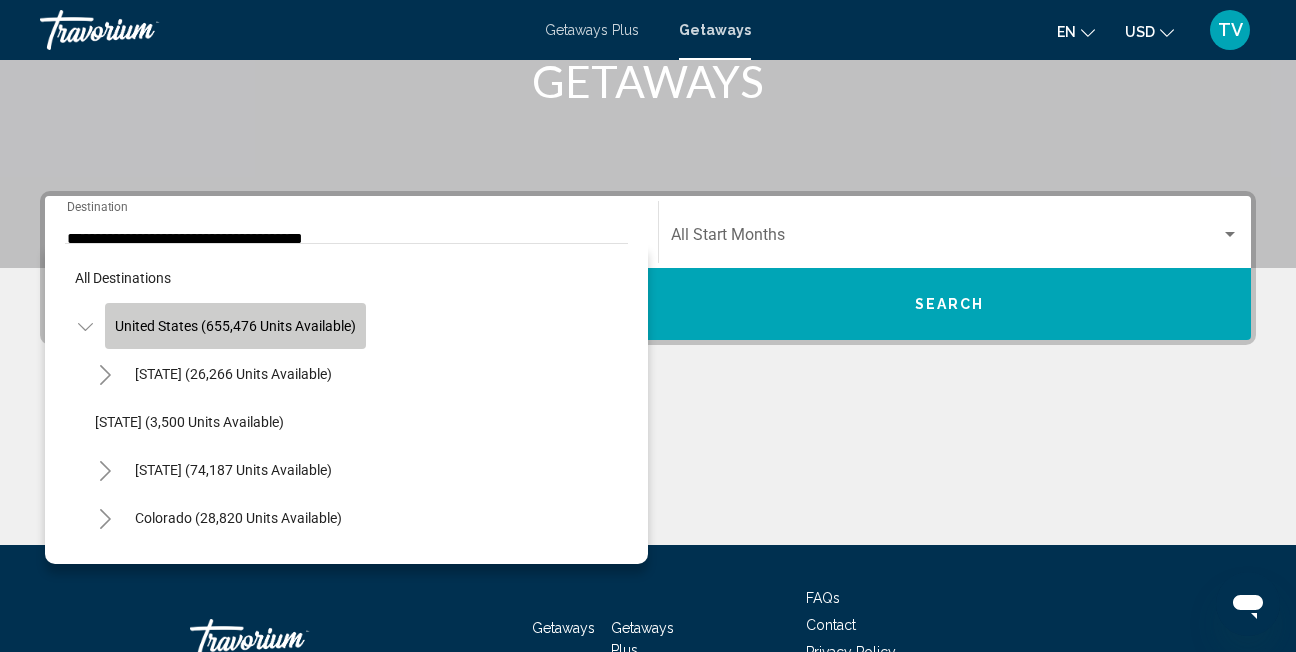 click on "United States (655,476 units available)" 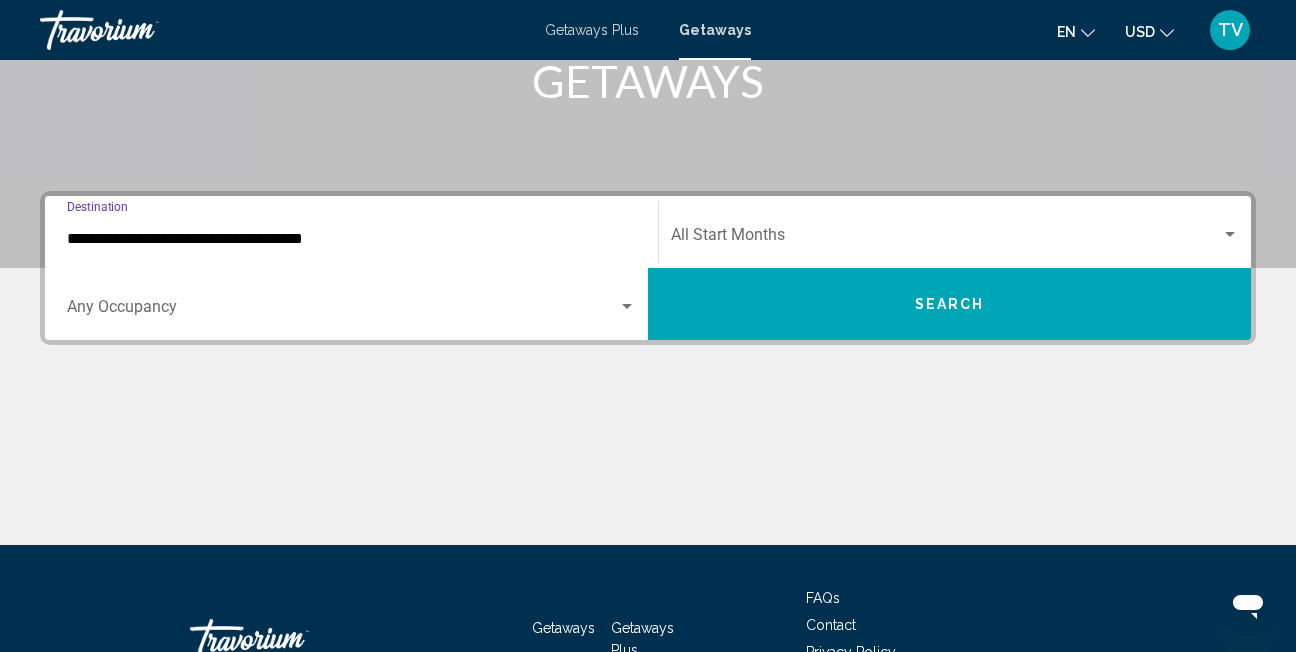 scroll, scrollTop: 458, scrollLeft: 0, axis: vertical 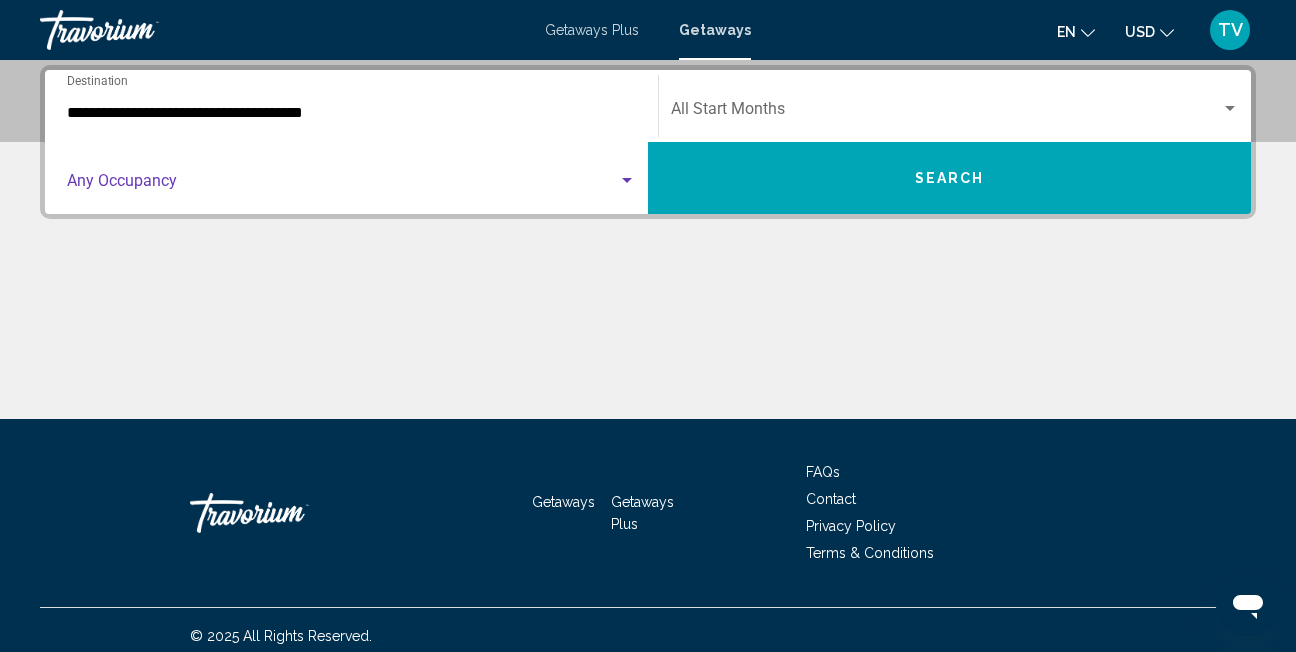 click at bounding box center (627, 180) 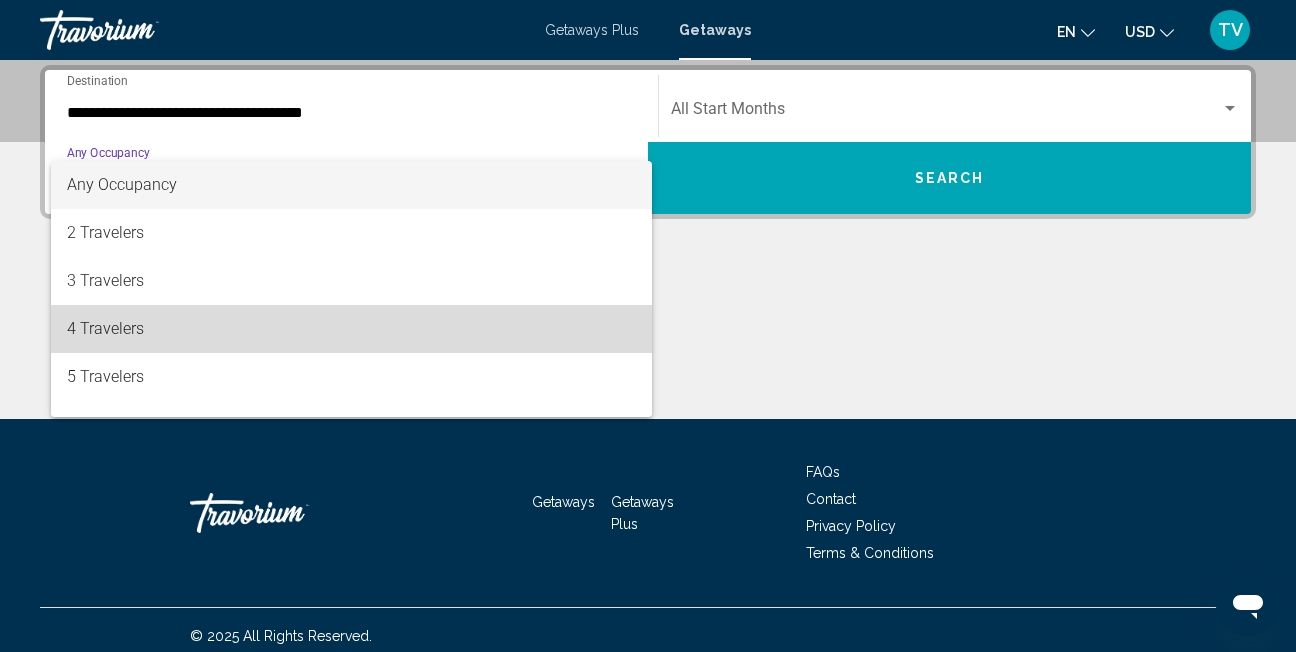 click on "4 Travelers" at bounding box center [351, 329] 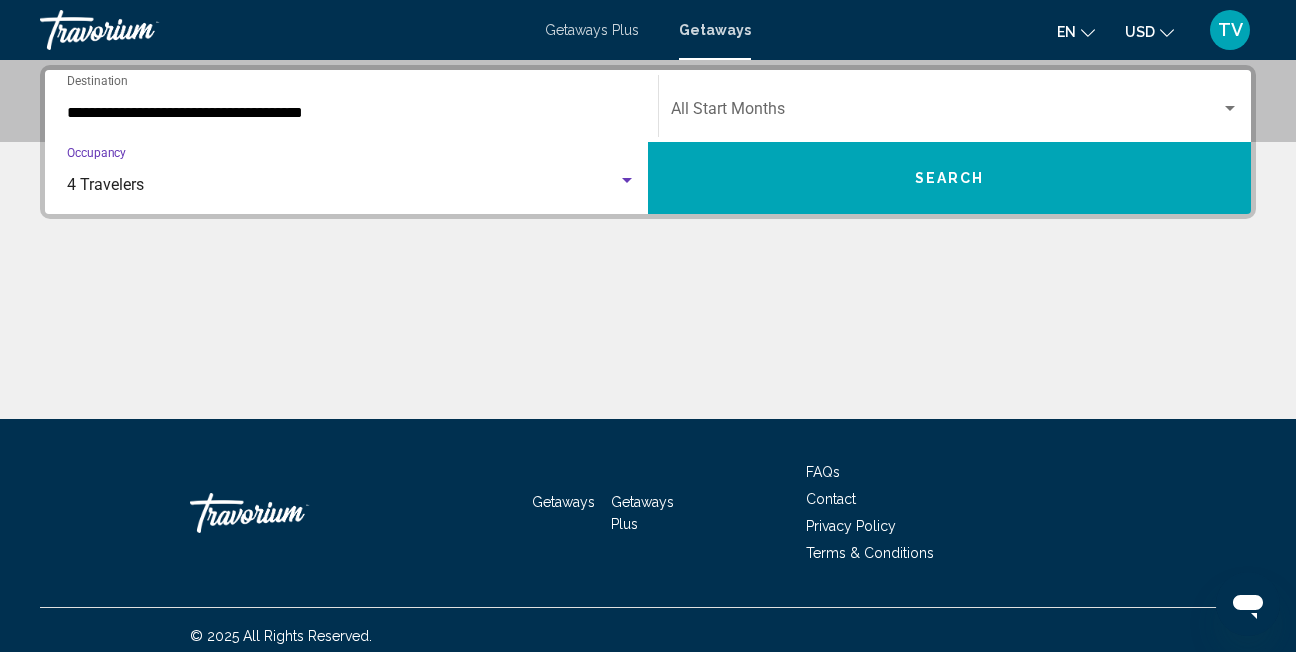 click at bounding box center (1230, 109) 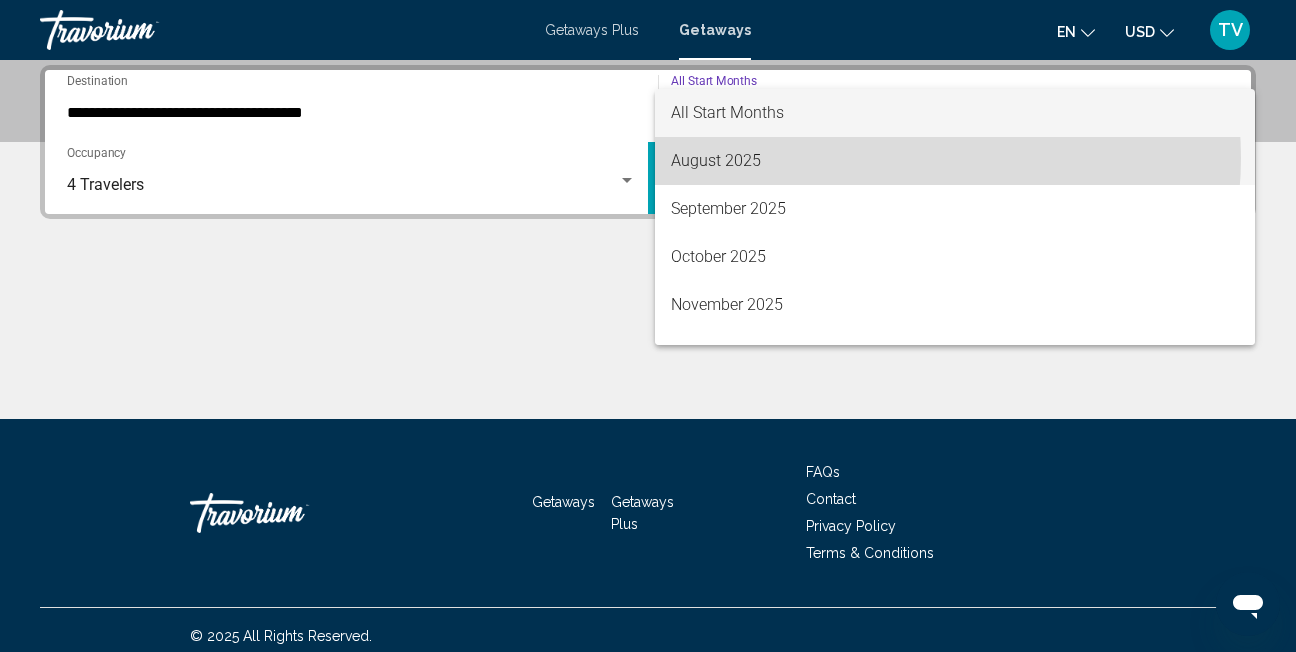 click on "August 2025" at bounding box center [955, 161] 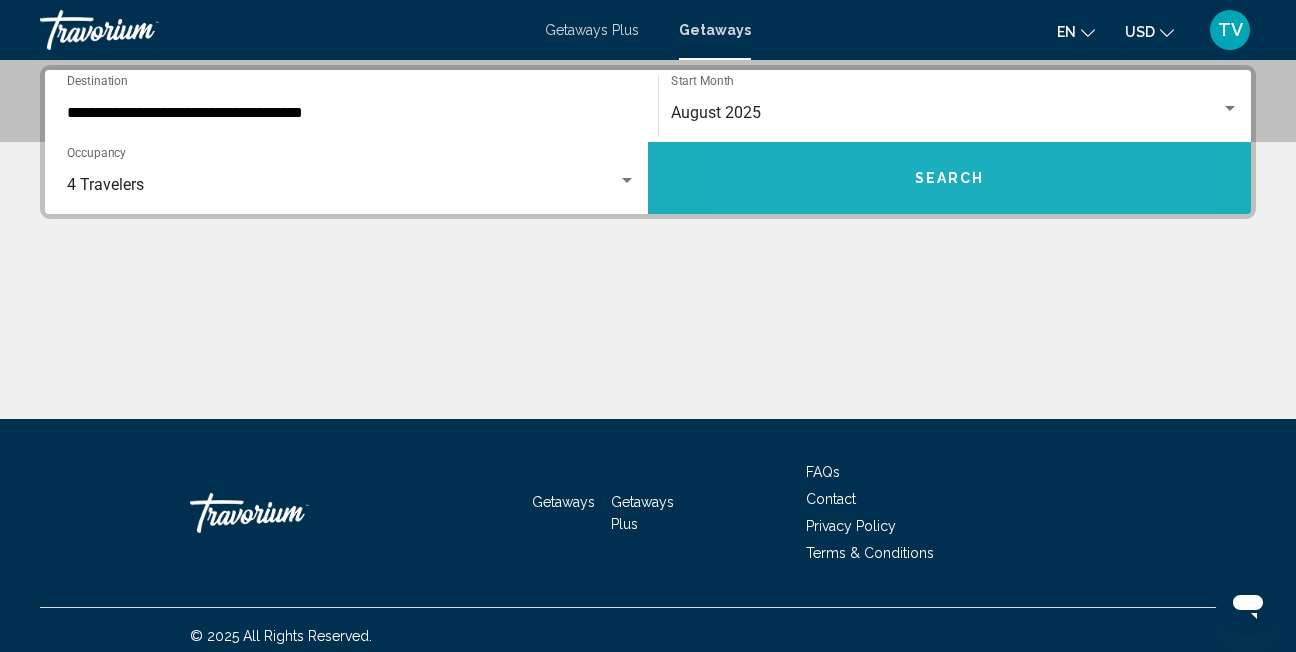 click on "Search" at bounding box center [949, 178] 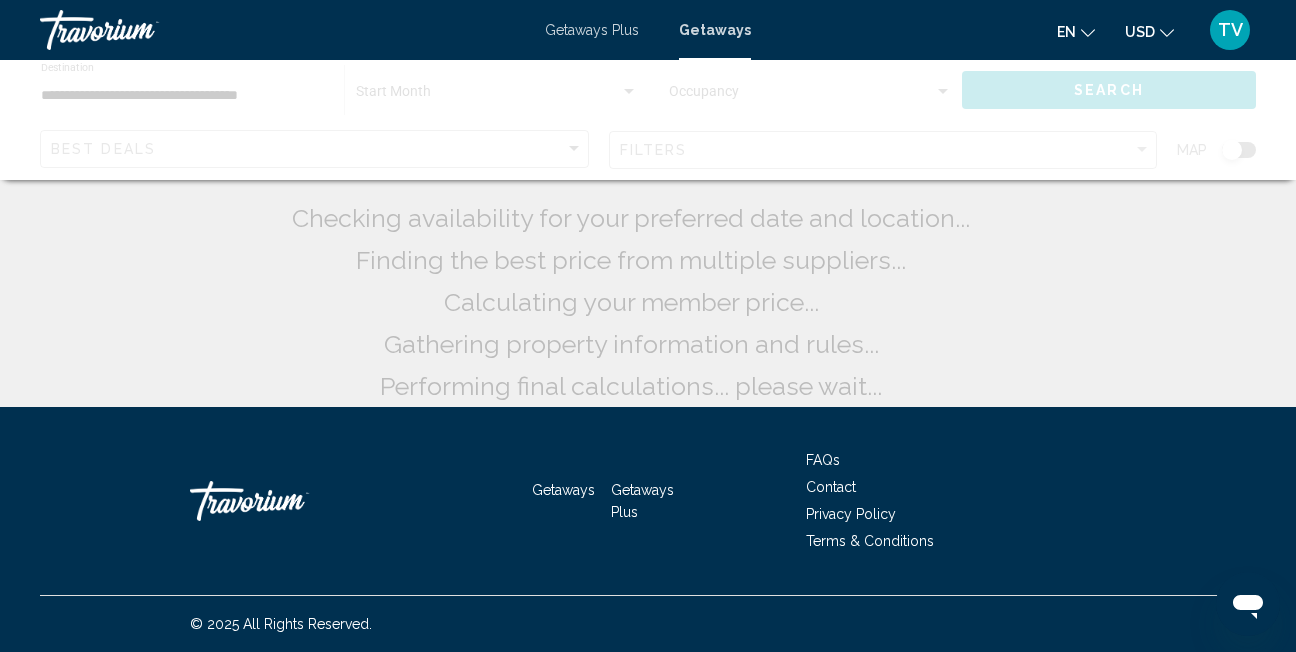 scroll, scrollTop: 0, scrollLeft: 0, axis: both 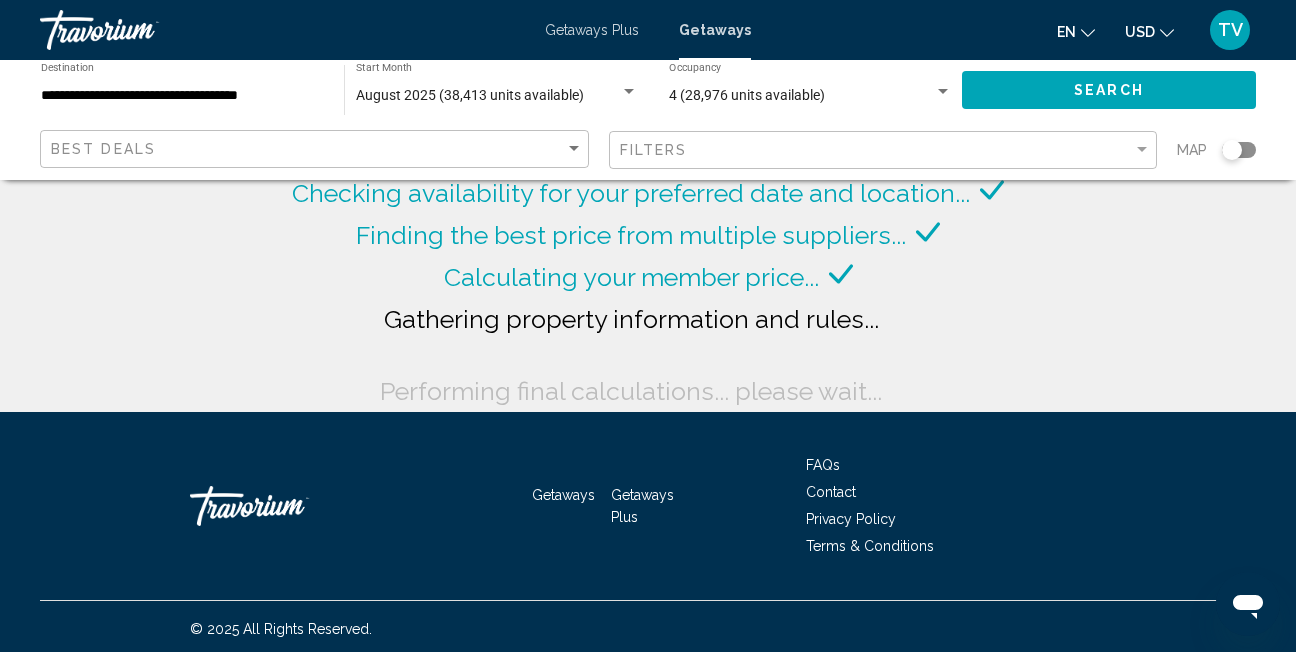 click on "Checking availability for your preferred date and location..." 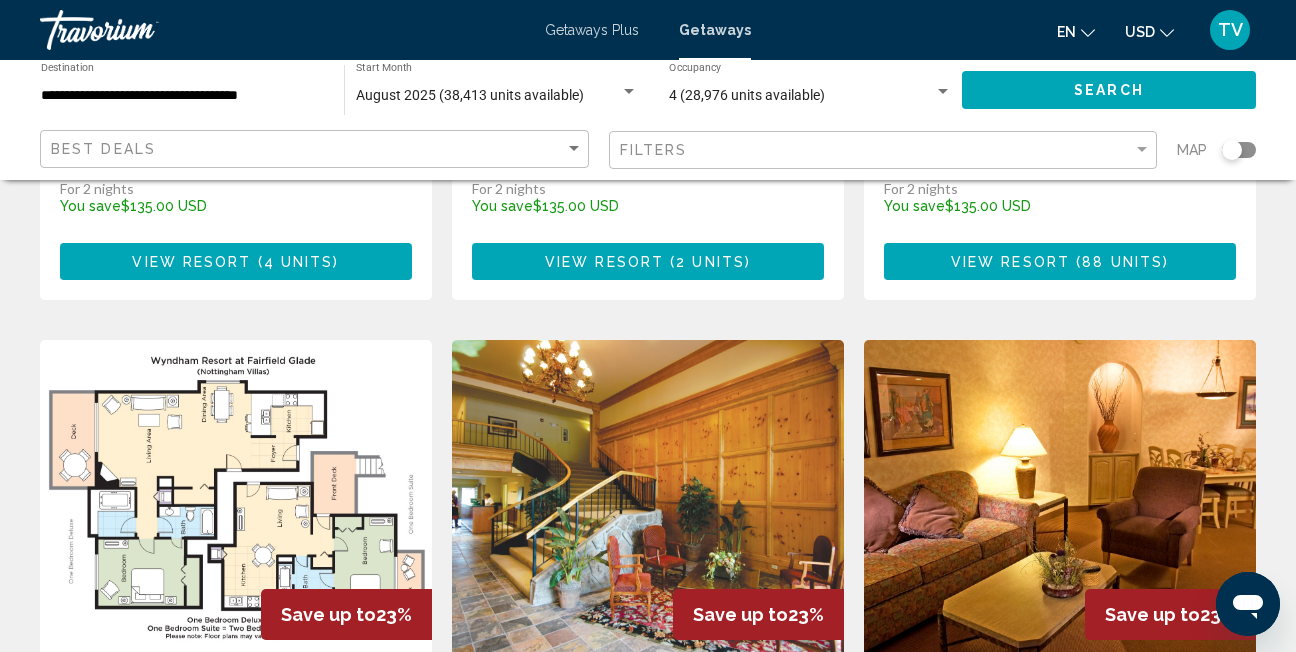 scroll, scrollTop: 2061, scrollLeft: 0, axis: vertical 